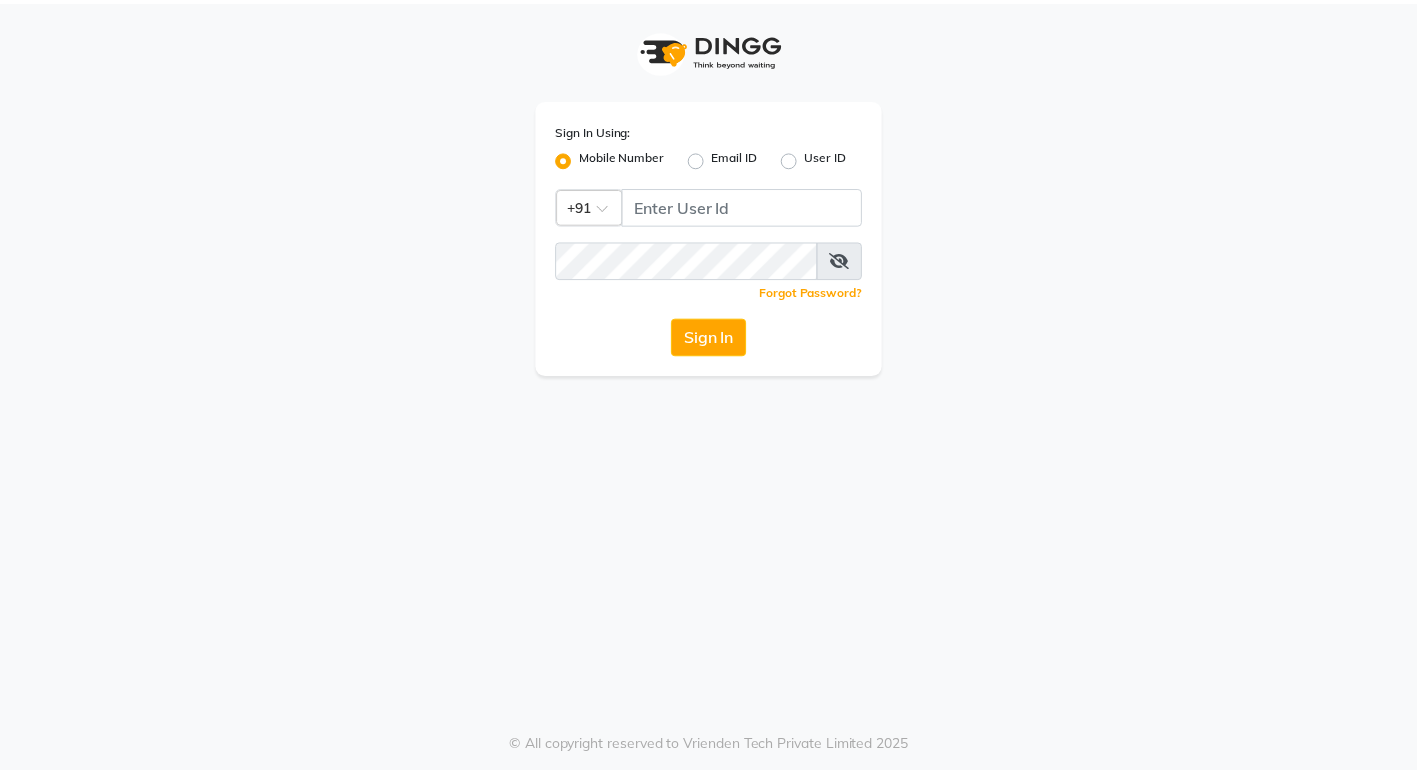 scroll, scrollTop: 0, scrollLeft: 0, axis: both 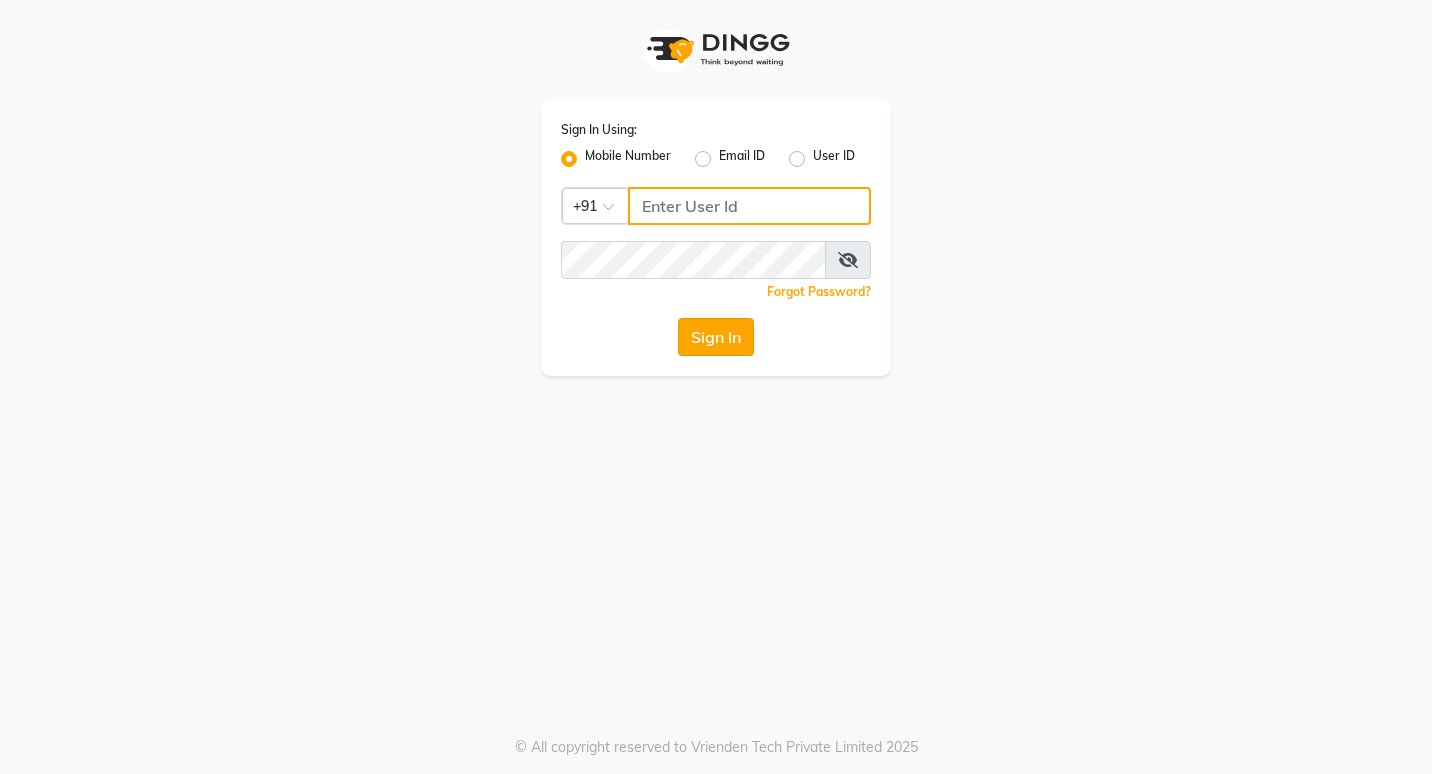 type on "7378698777" 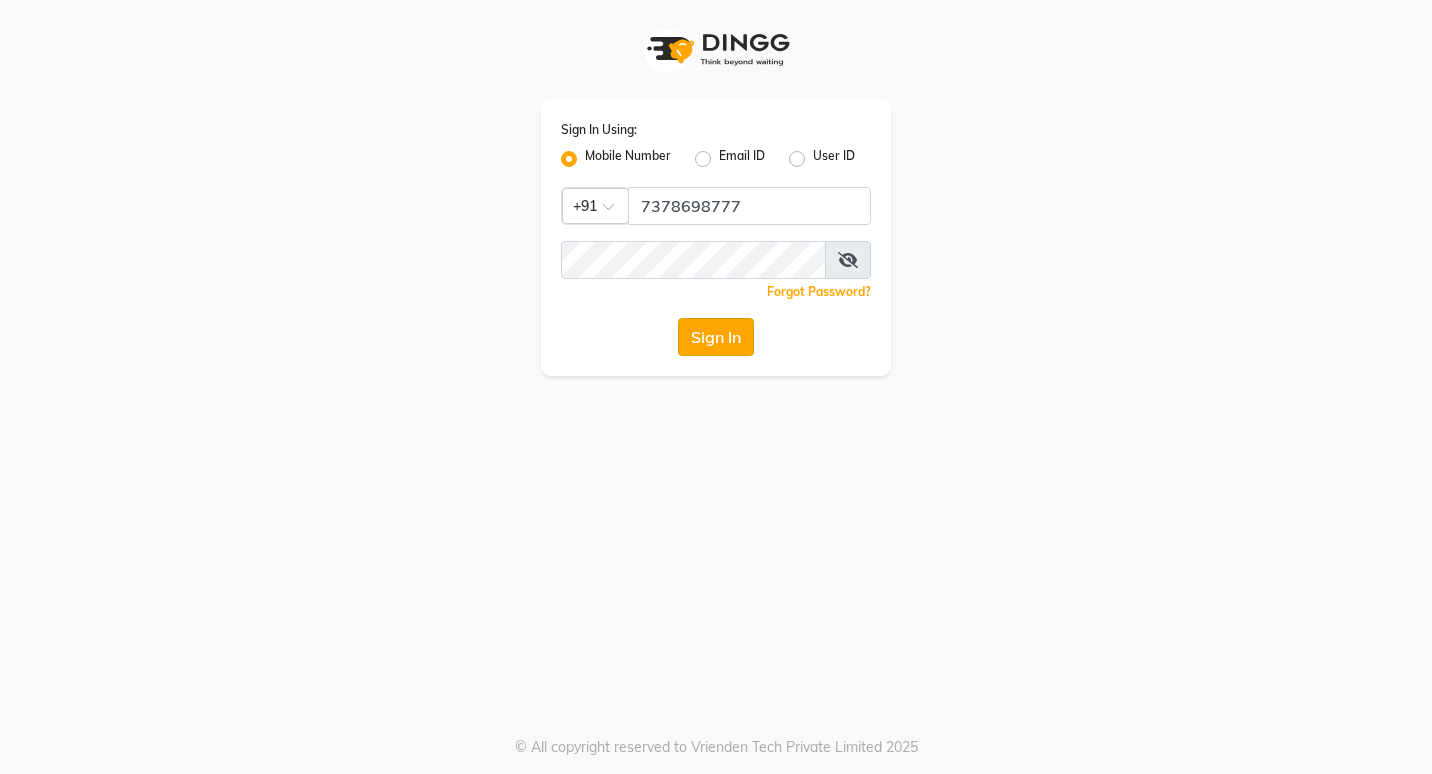 click on "Sign In" 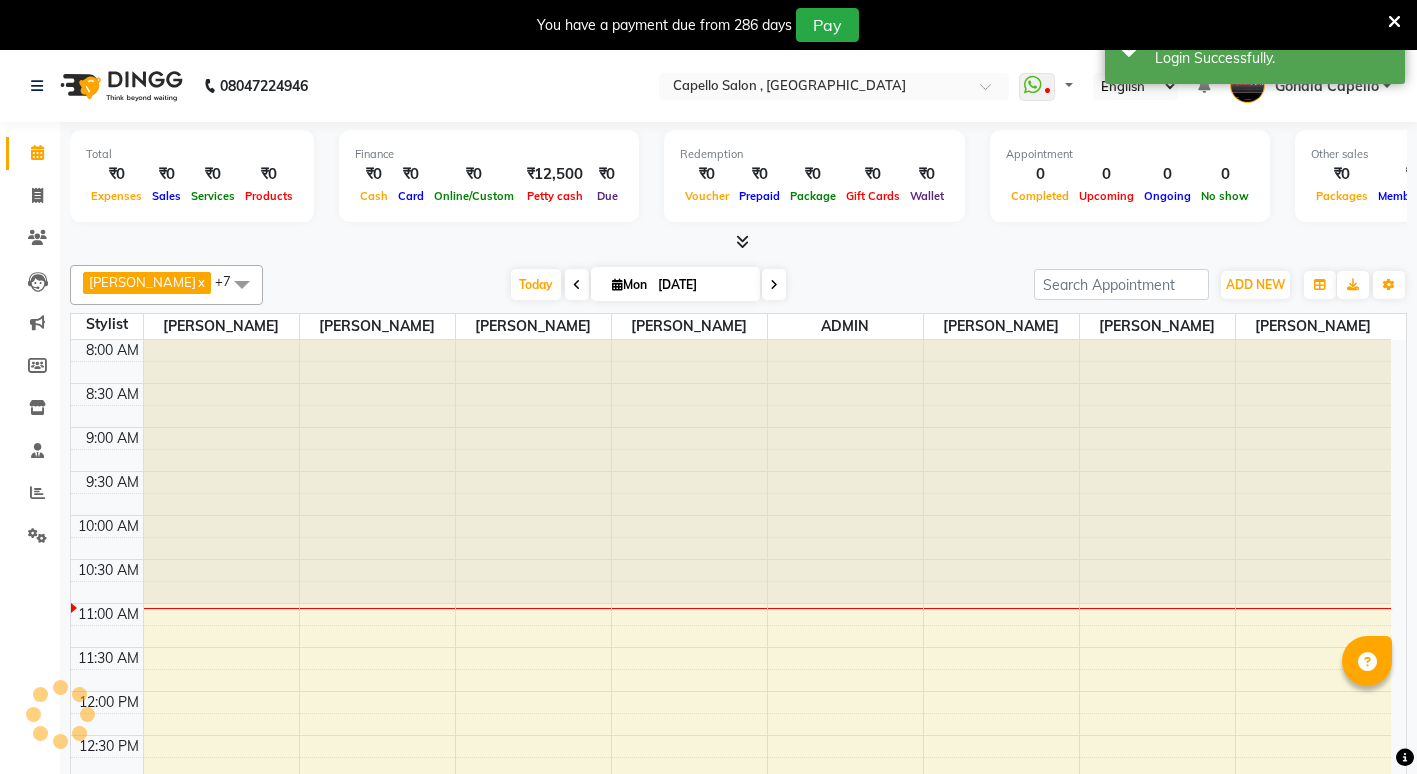 select on "en" 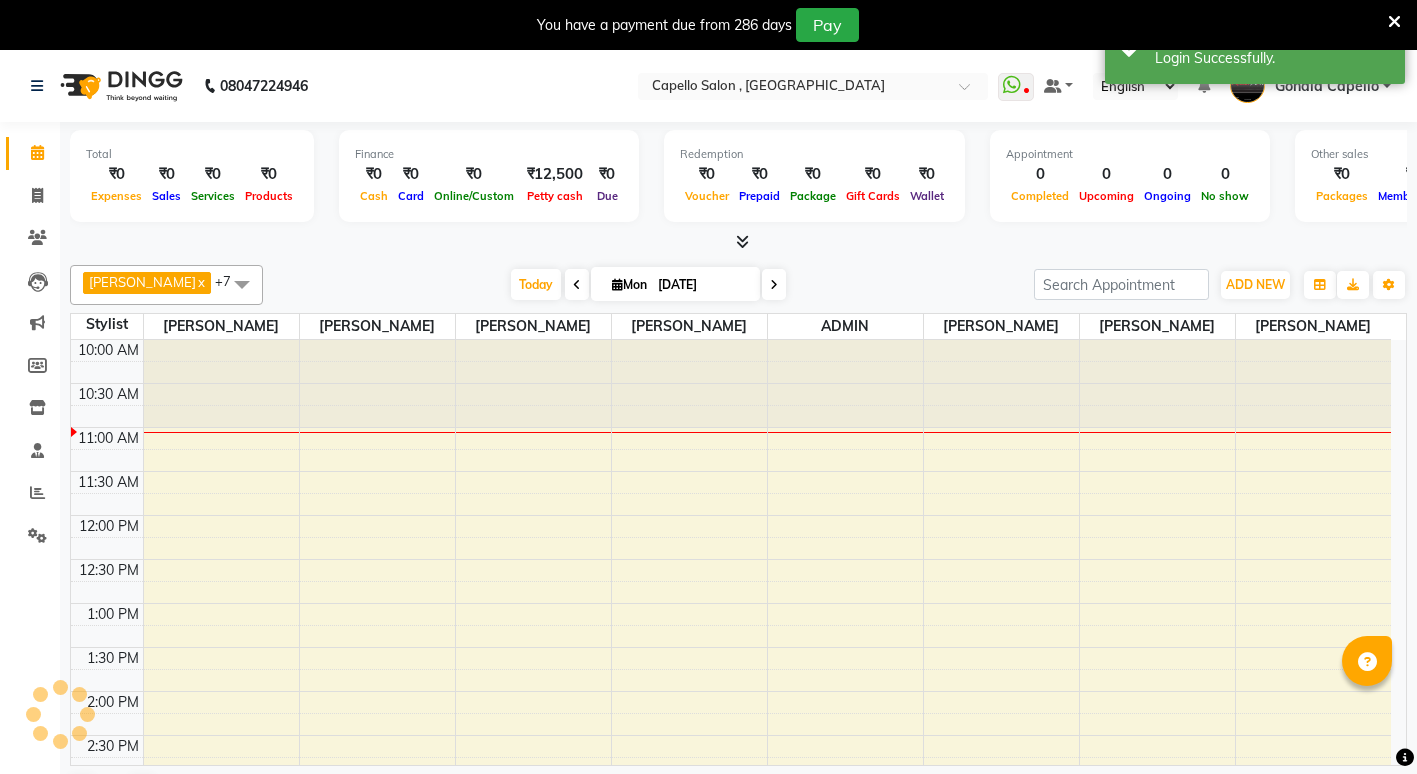 scroll, scrollTop: 0, scrollLeft: 0, axis: both 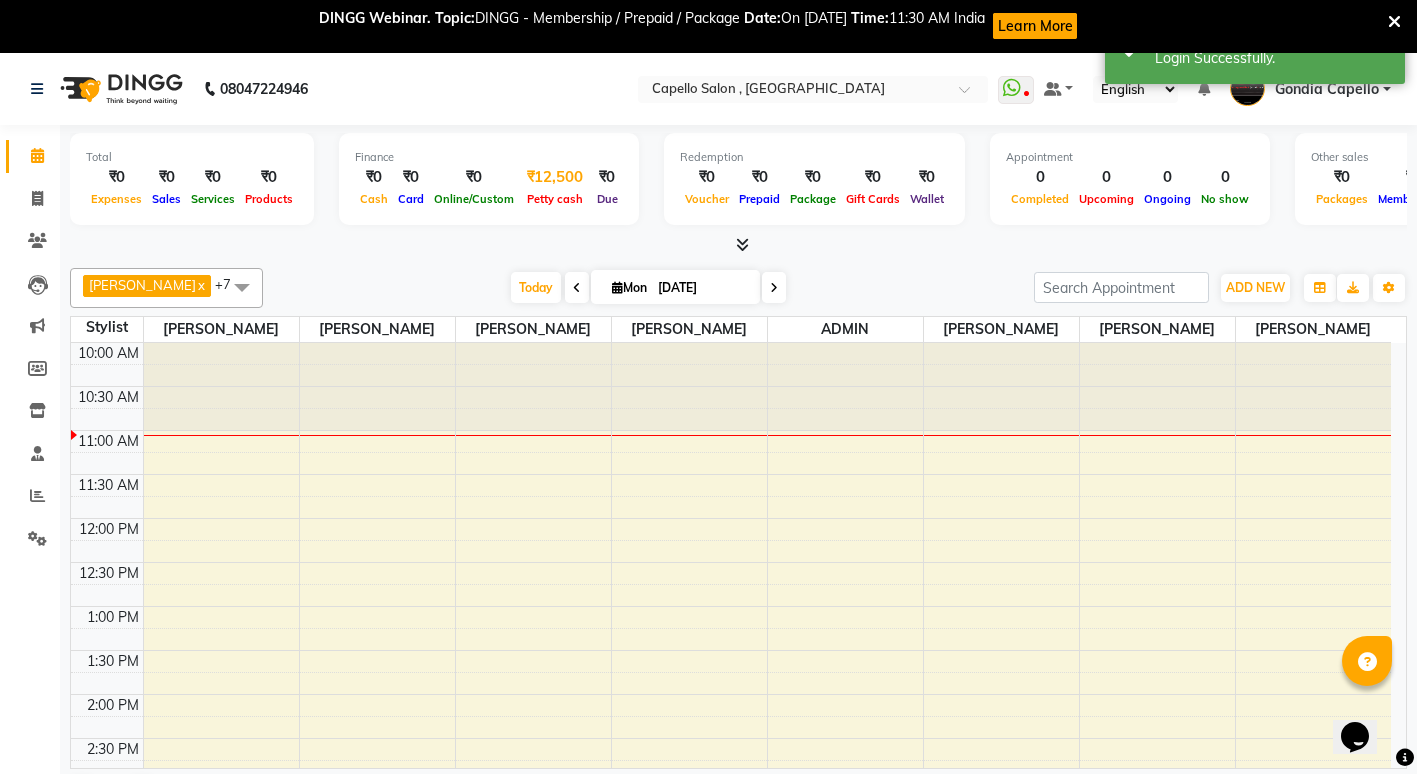 click on "₹12,500" at bounding box center (555, 177) 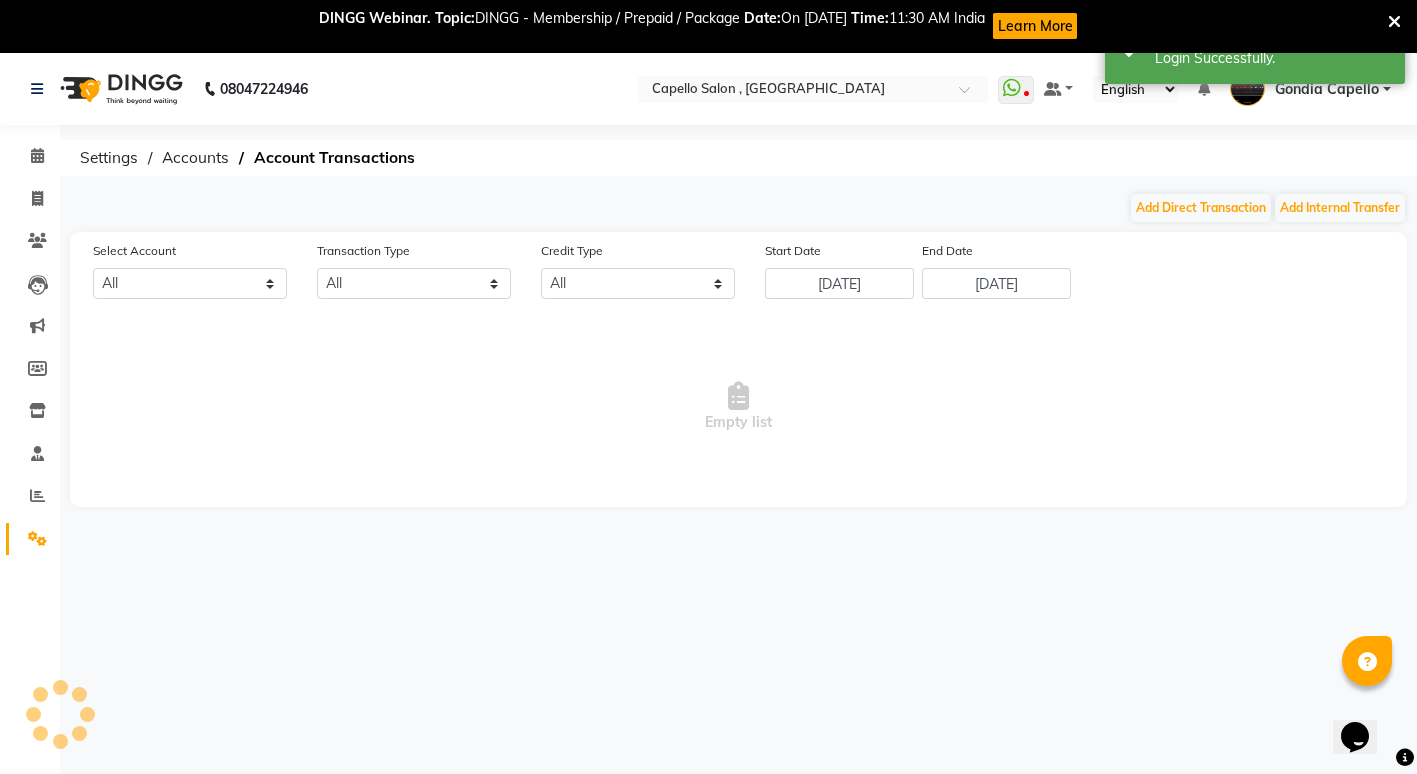 select on "2488" 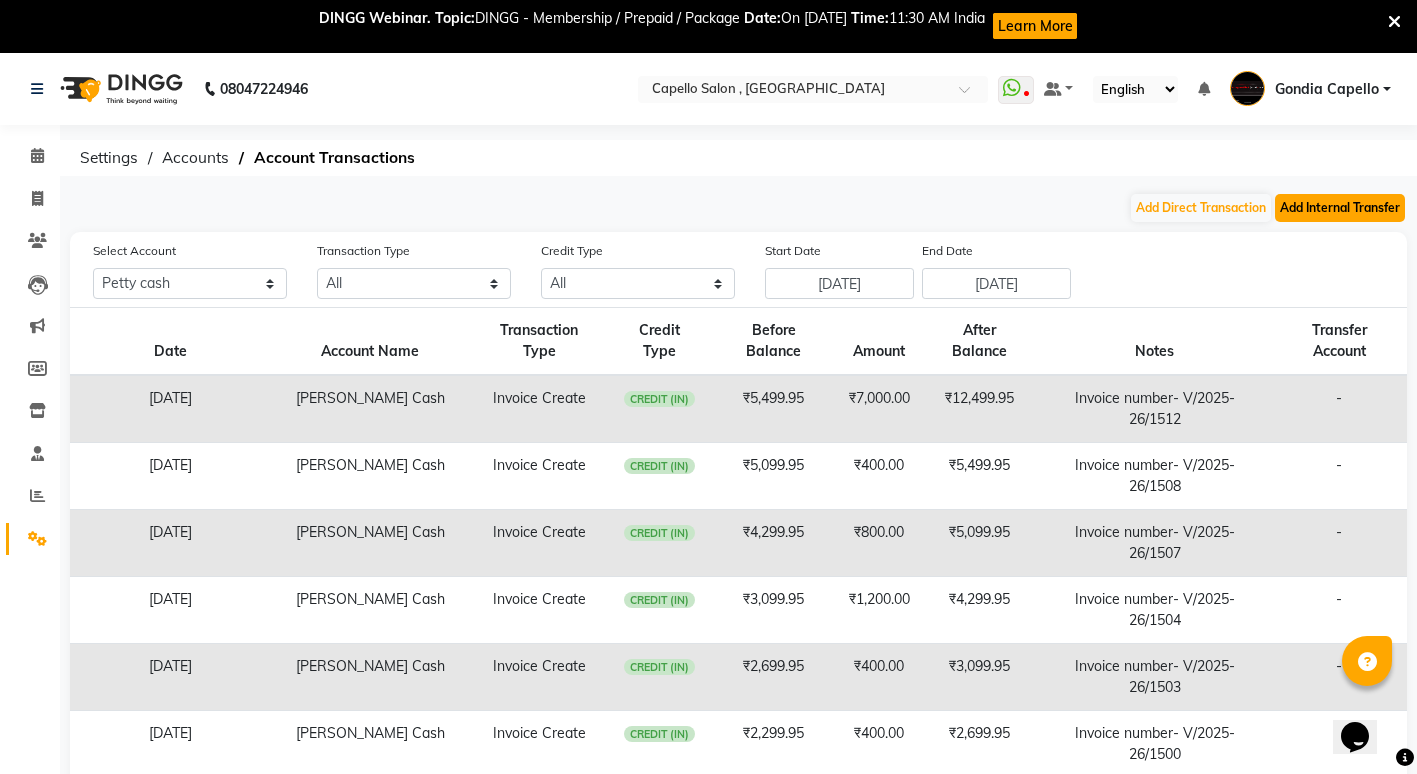 click on "Add Internal Transfer" 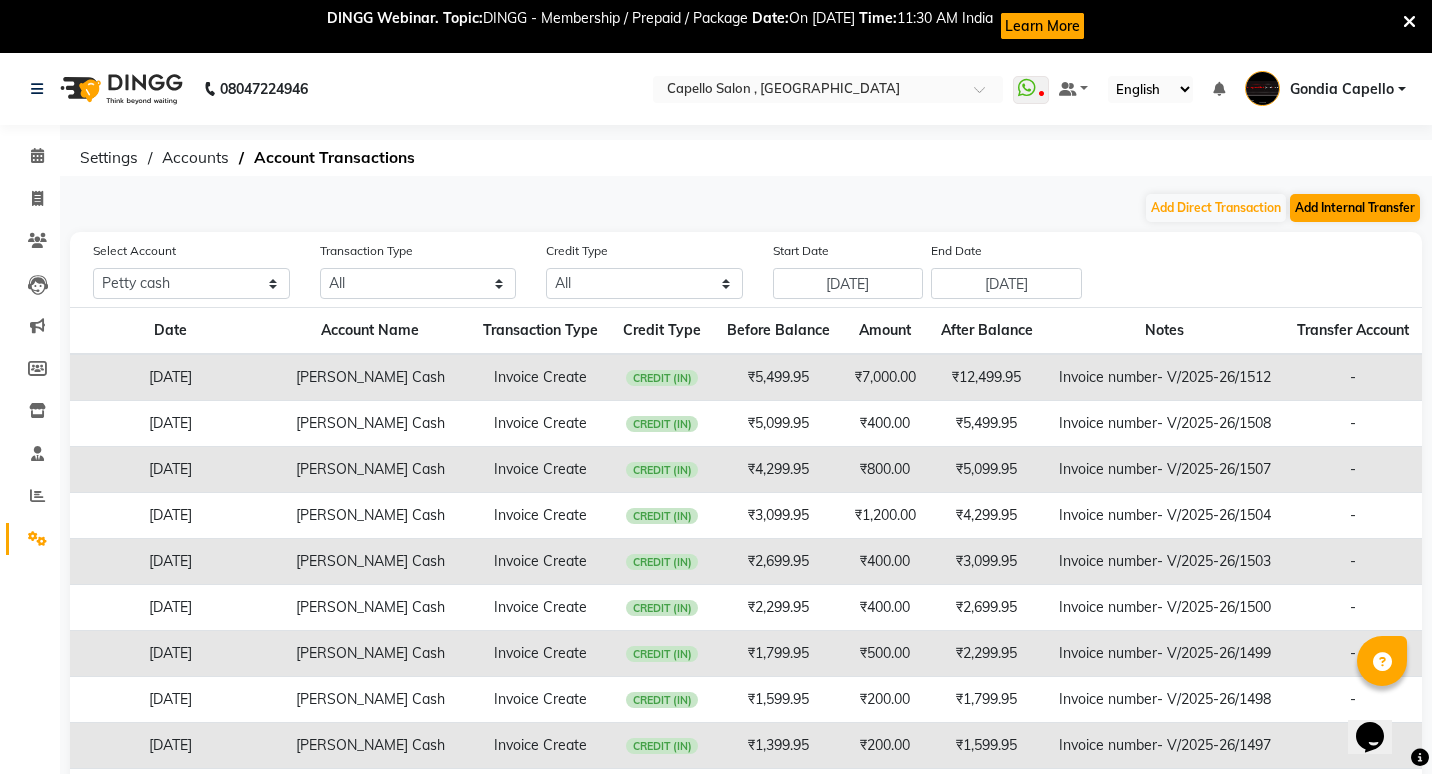 select on "internal transfer" 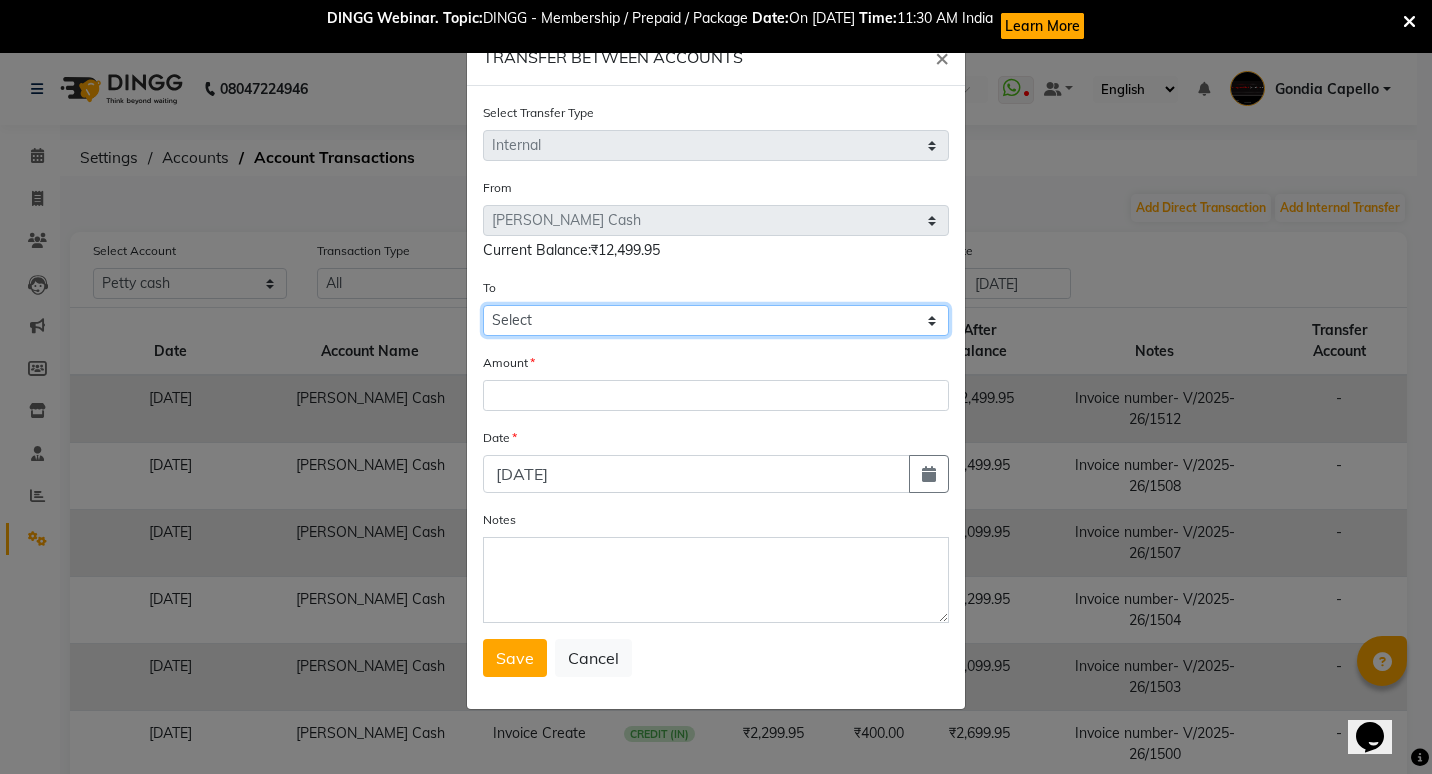 click on "Select Default Account [PERSON_NAME] Cash" 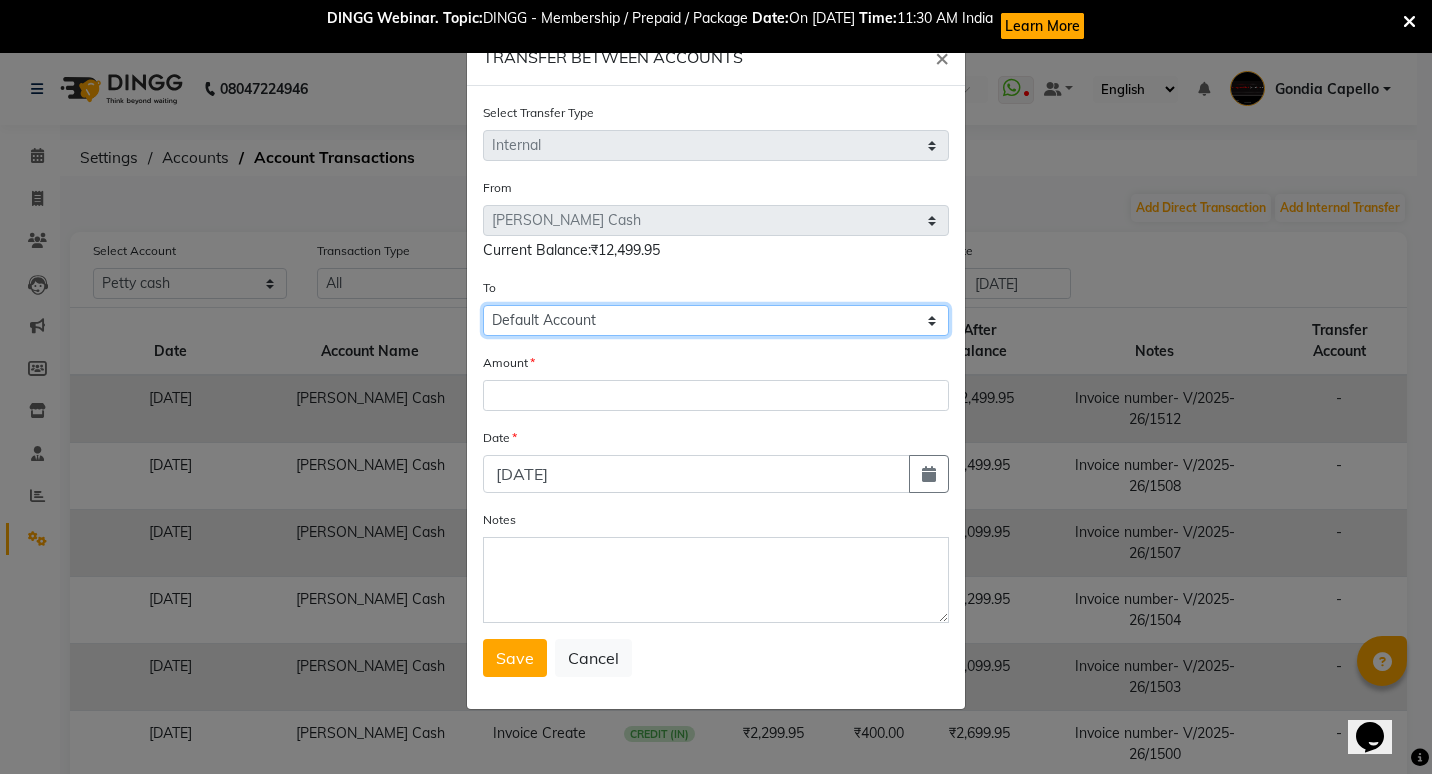 click on "Select Default Account [PERSON_NAME] Cash" 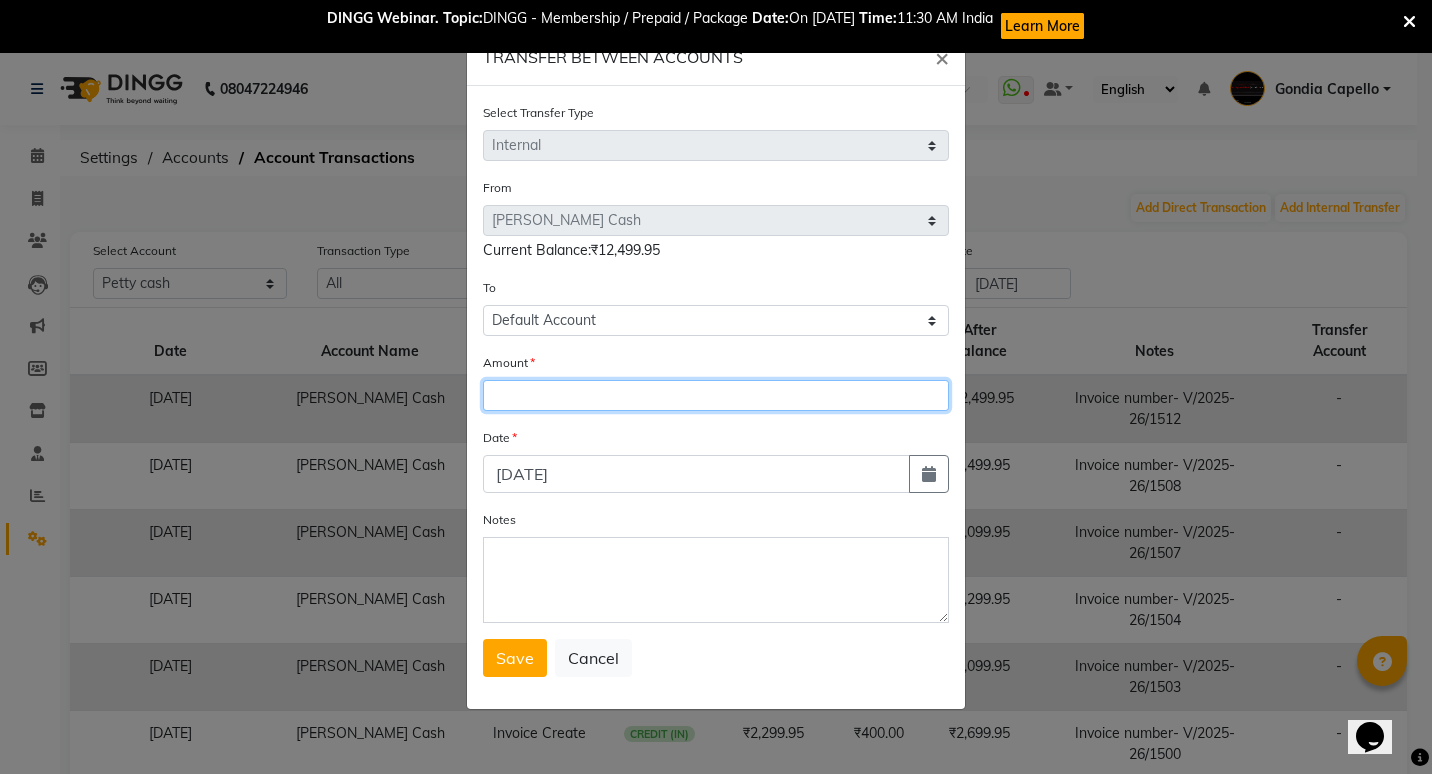 click 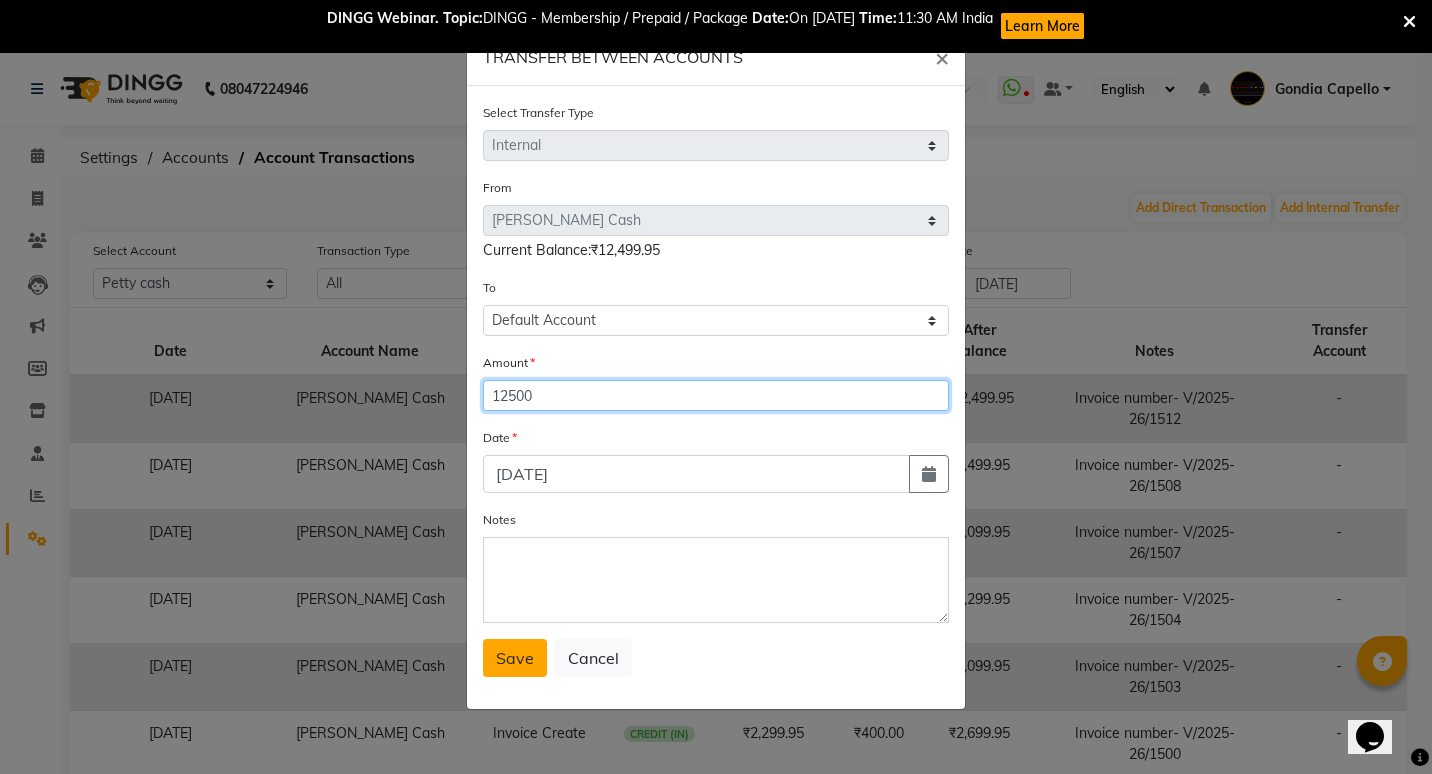 type on "12500" 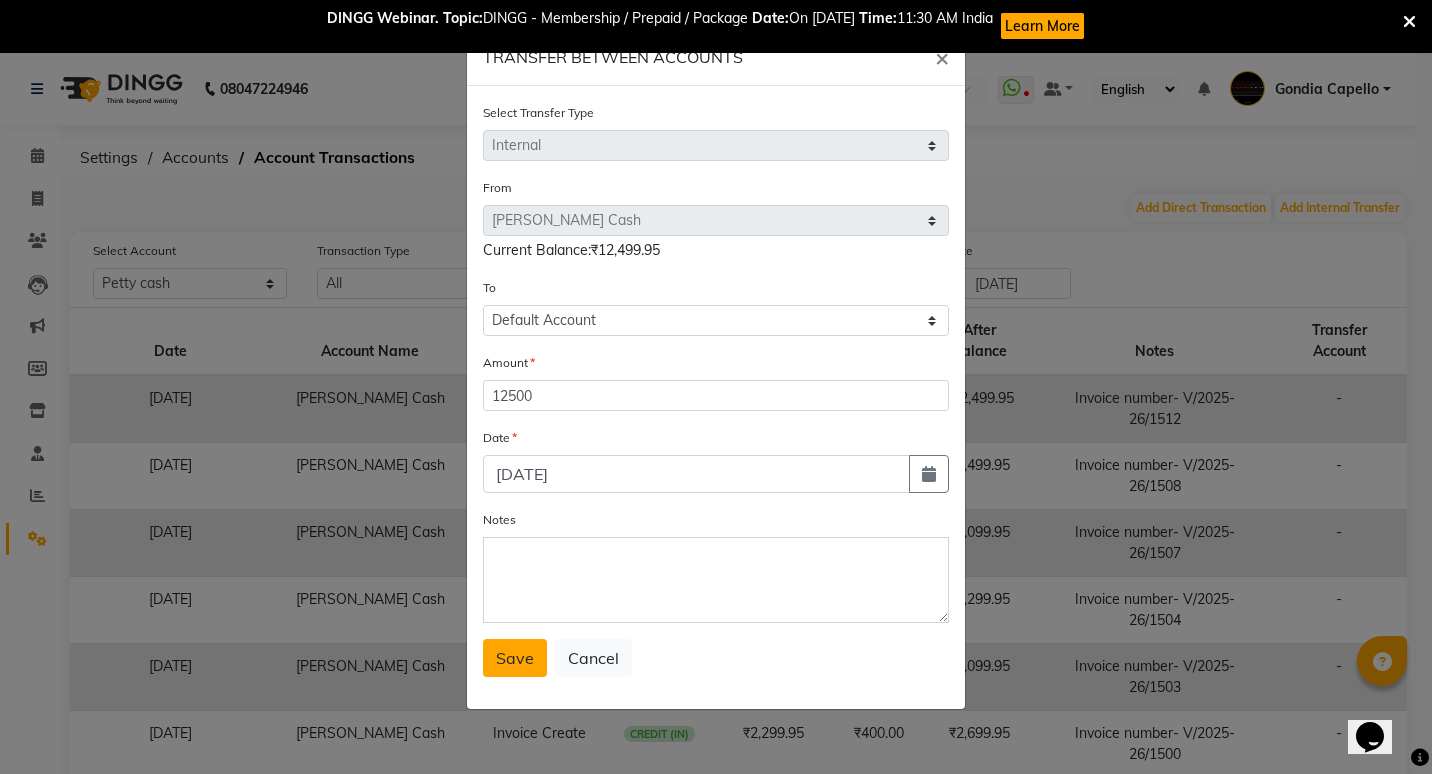click on "Save" at bounding box center [515, 658] 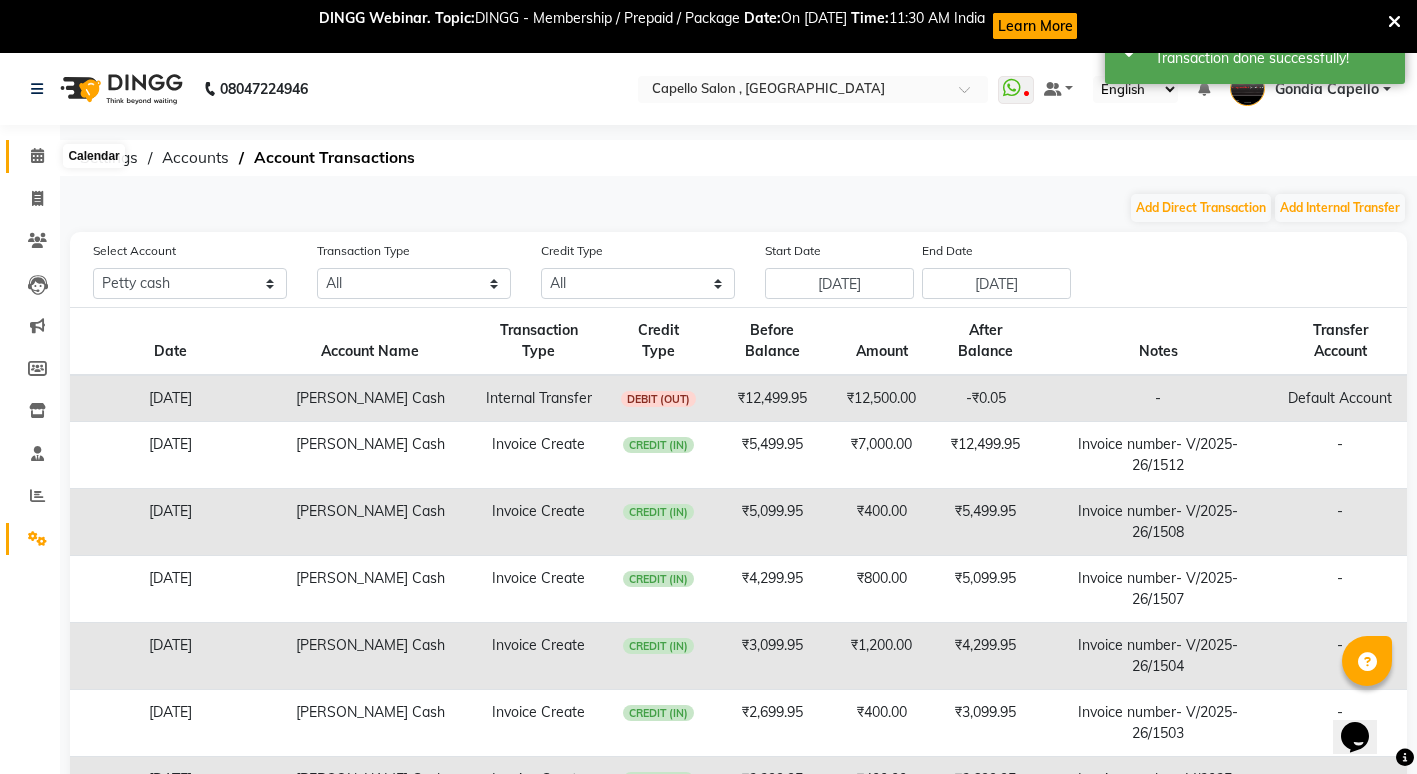 click 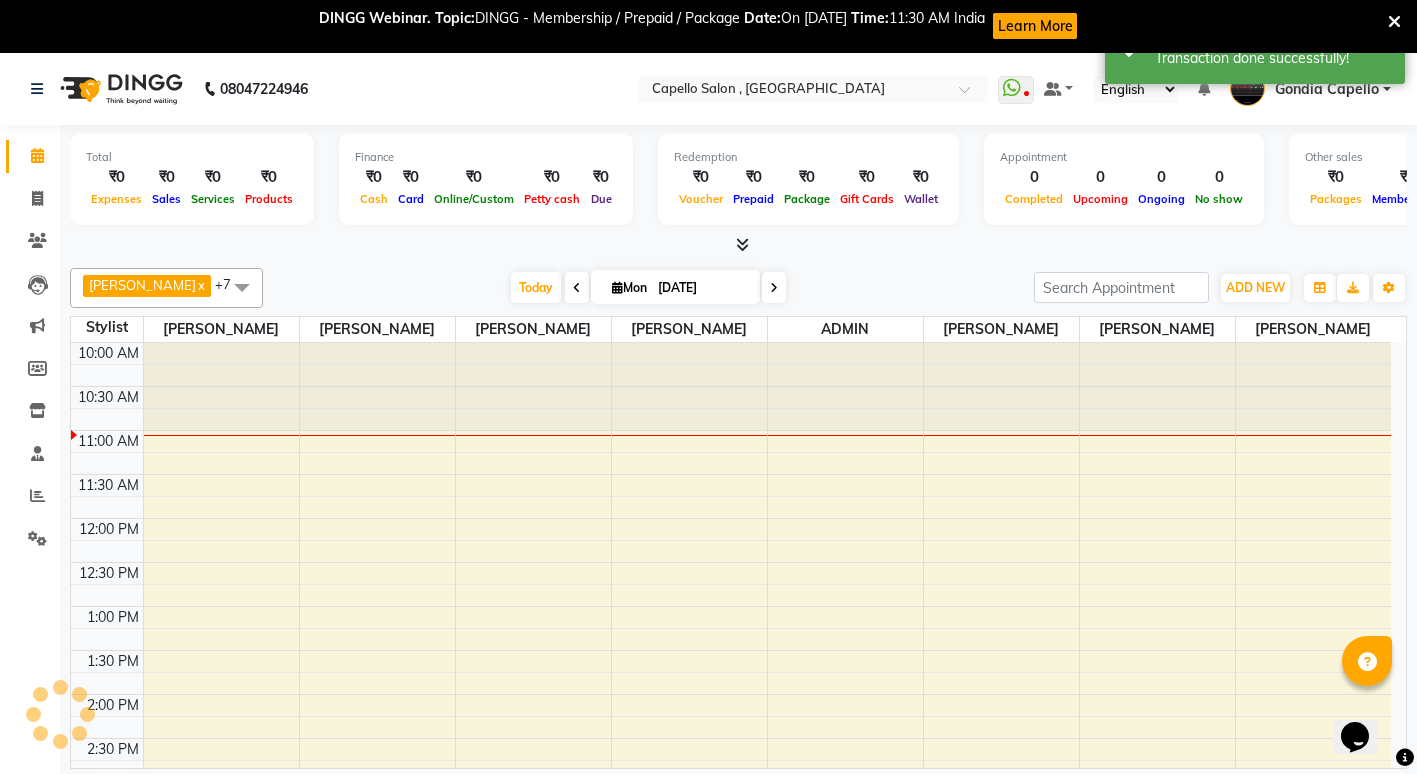 scroll, scrollTop: 0, scrollLeft: 0, axis: both 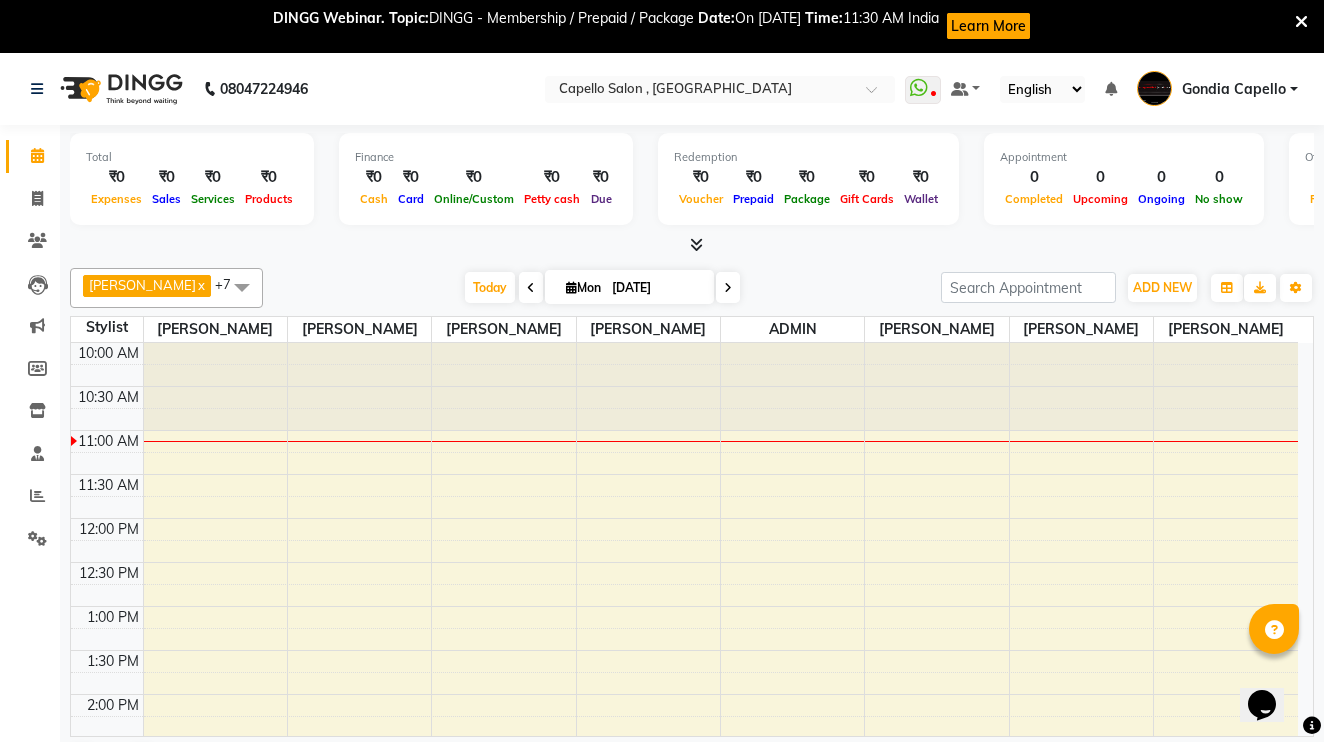 click on "10:00 AM 10:30 AM 11:00 AM 11:30 AM 12:00 PM 12:30 PM 1:00 PM 1:30 PM 2:00 PM 2:30 PM 3:00 PM 3:30 PM 4:00 PM 4:30 PM 5:00 PM 5:30 PM 6:00 PM 6:30 PM 7:00 PM 7:30 PM 8:00 PM 8:30 PM 9:00 PM 9:30 PM" at bounding box center (684, 870) 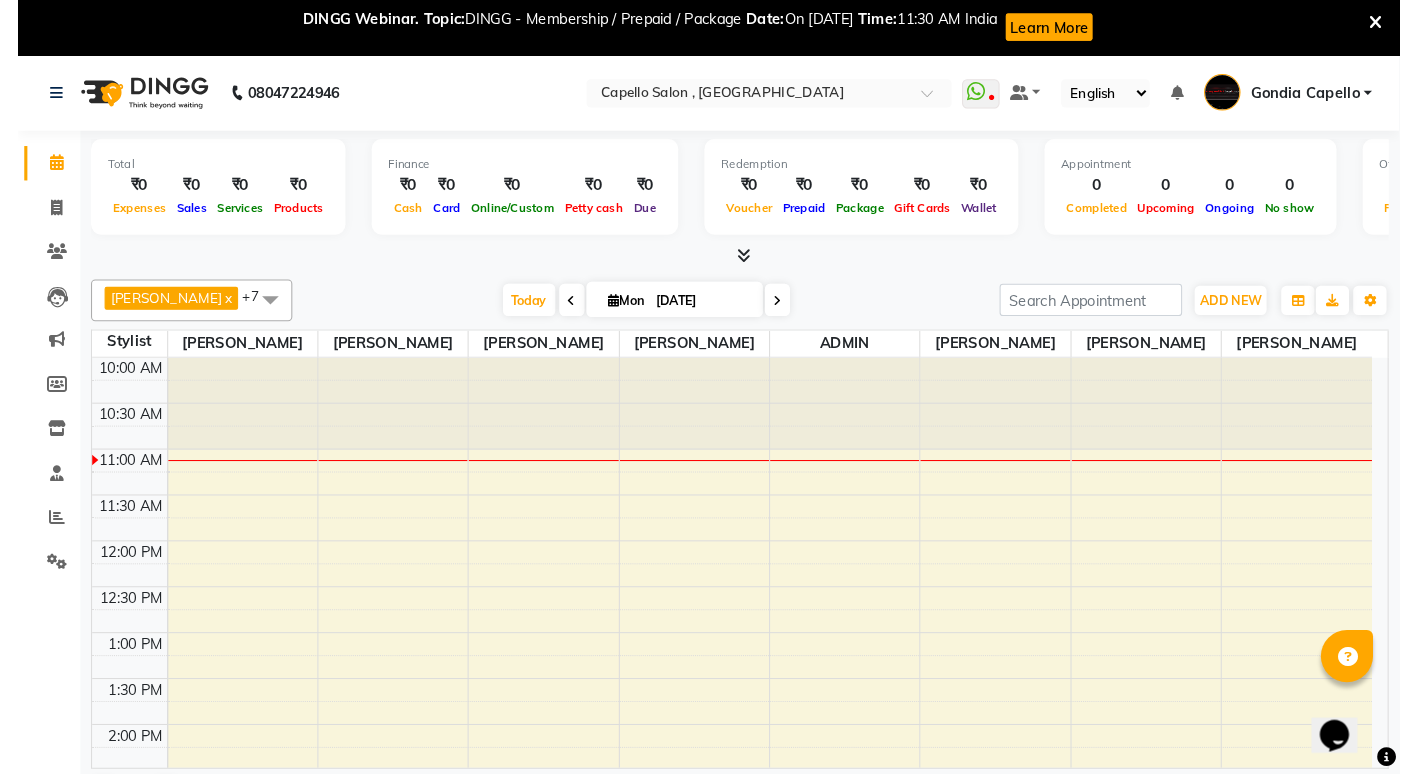 scroll, scrollTop: 54, scrollLeft: 0, axis: vertical 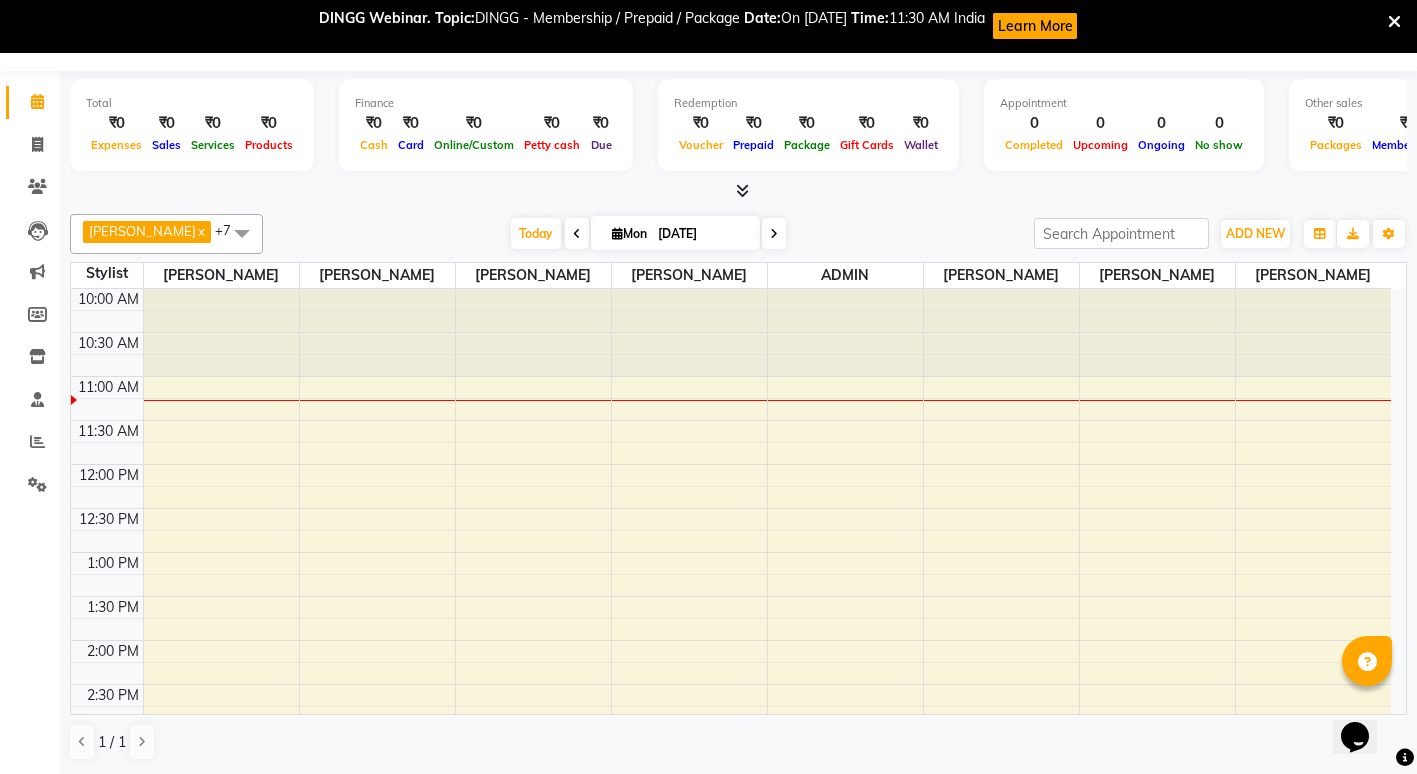 click on "ADD NEW Toggle Dropdown Add Appointment Add Invoice Add Expense Add Attendance Add Client Add Transaction" at bounding box center (1255, 234) 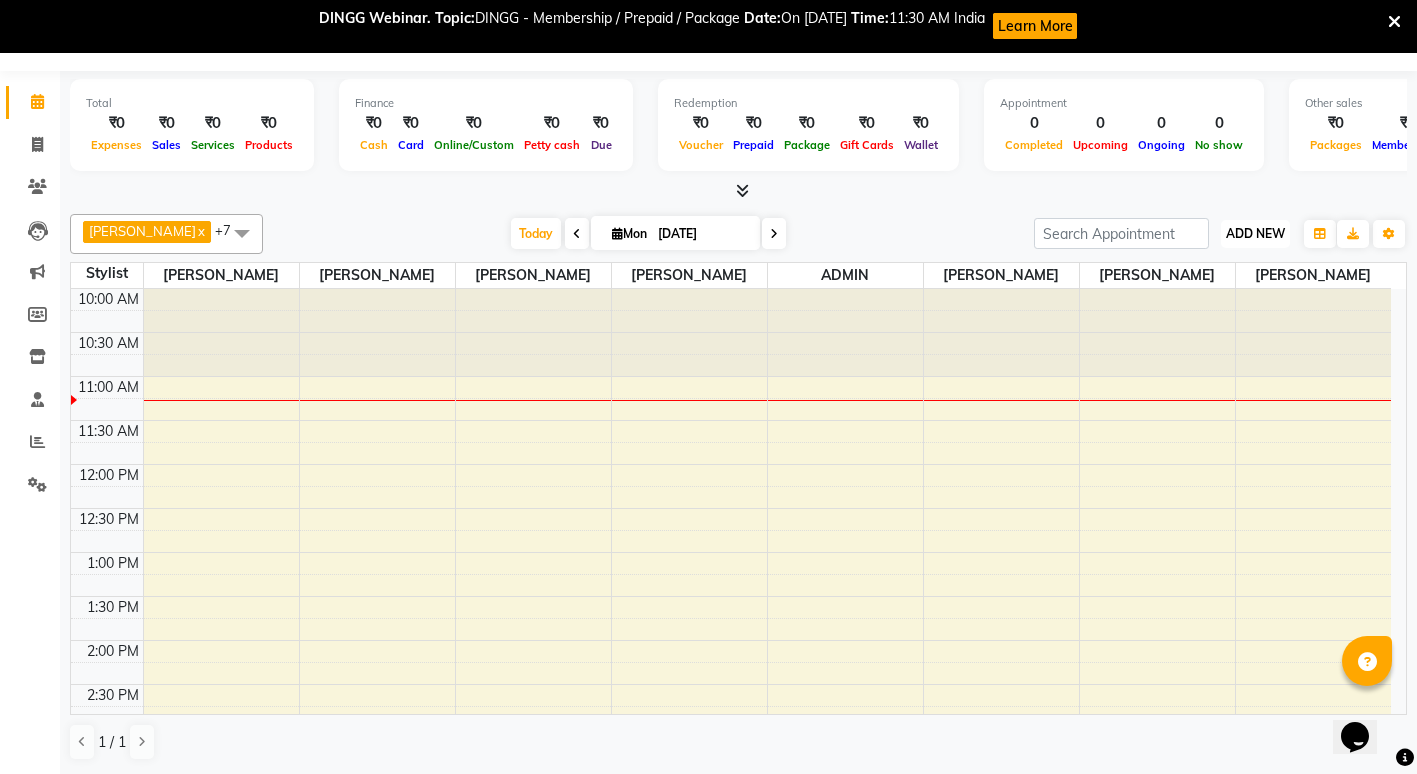 click on "ADD NEW Toggle Dropdown" at bounding box center (1255, 234) 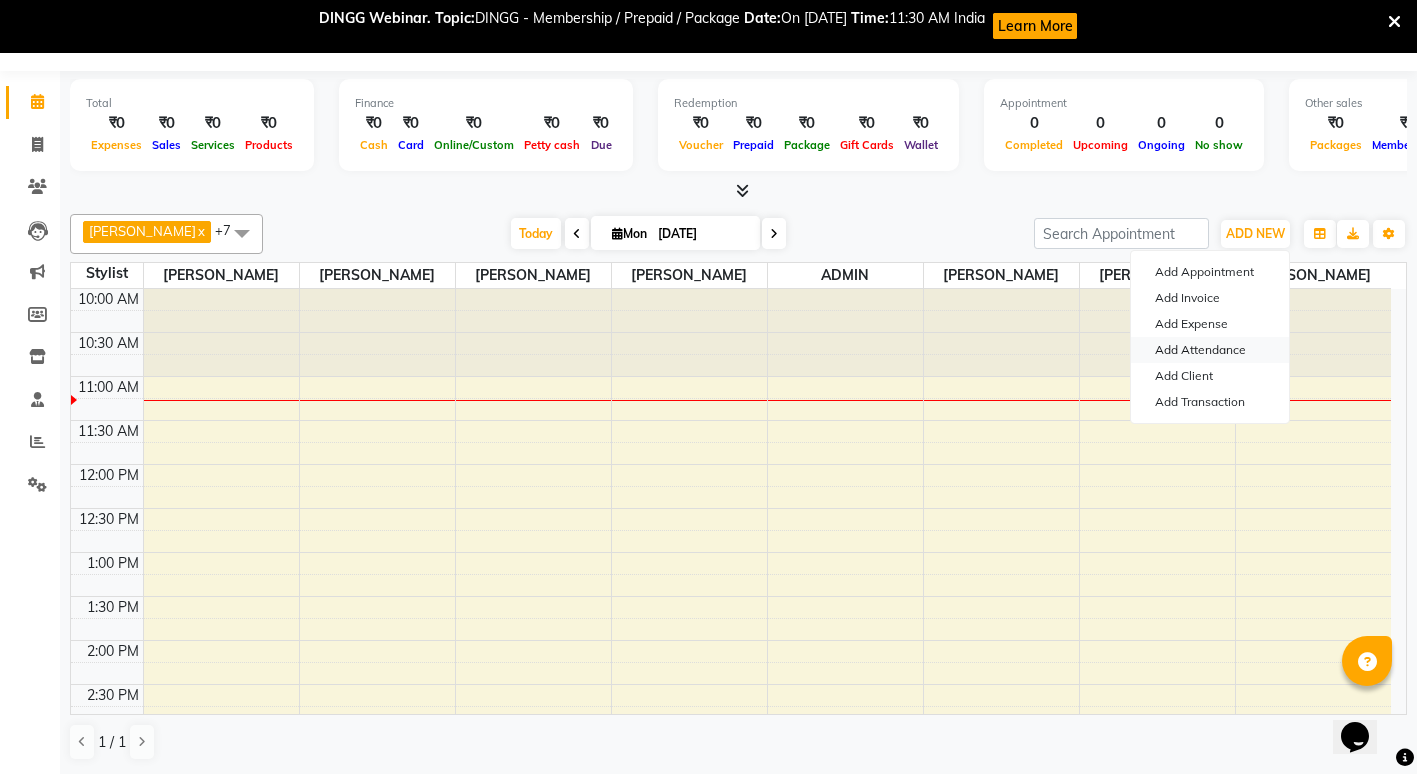 click on "Add Attendance" at bounding box center (1210, 350) 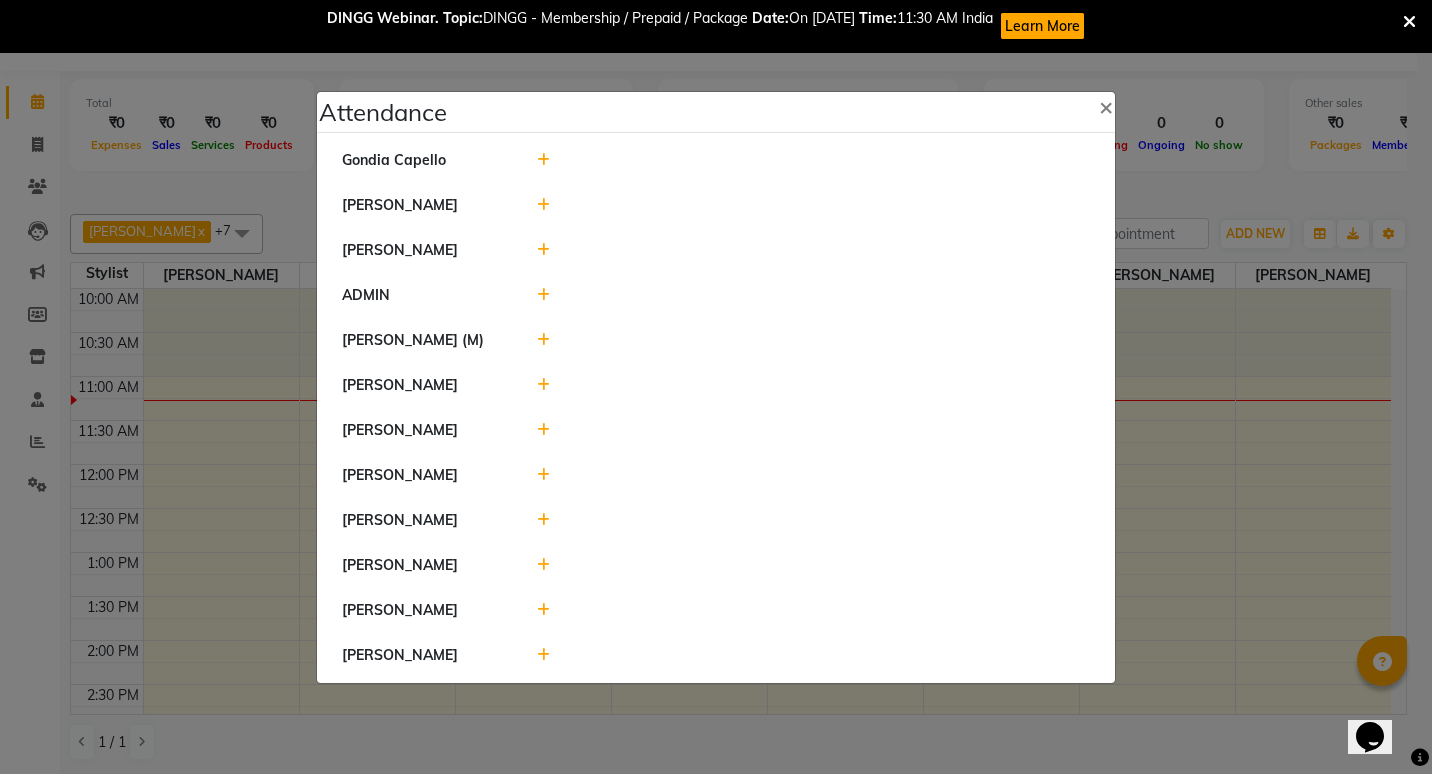 click 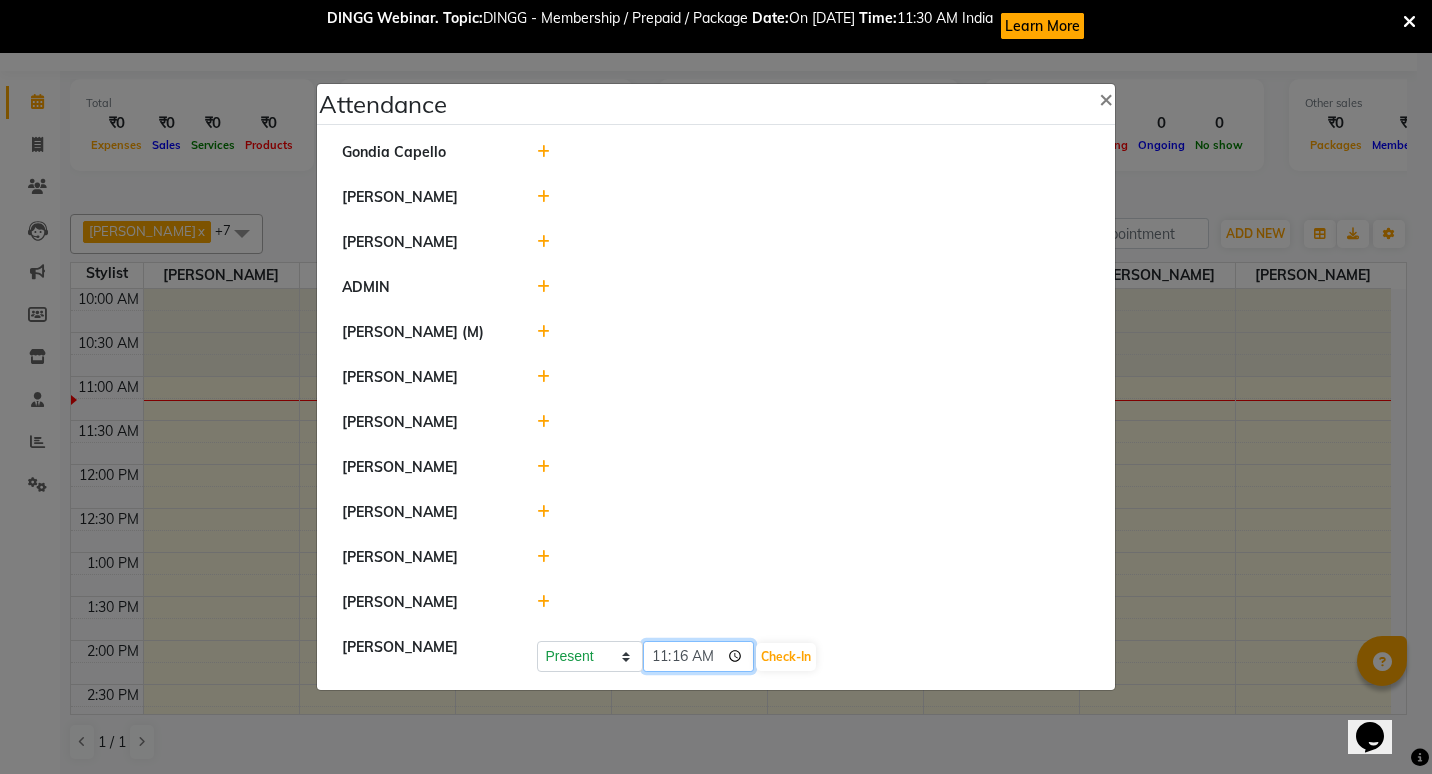 click on "11:16" 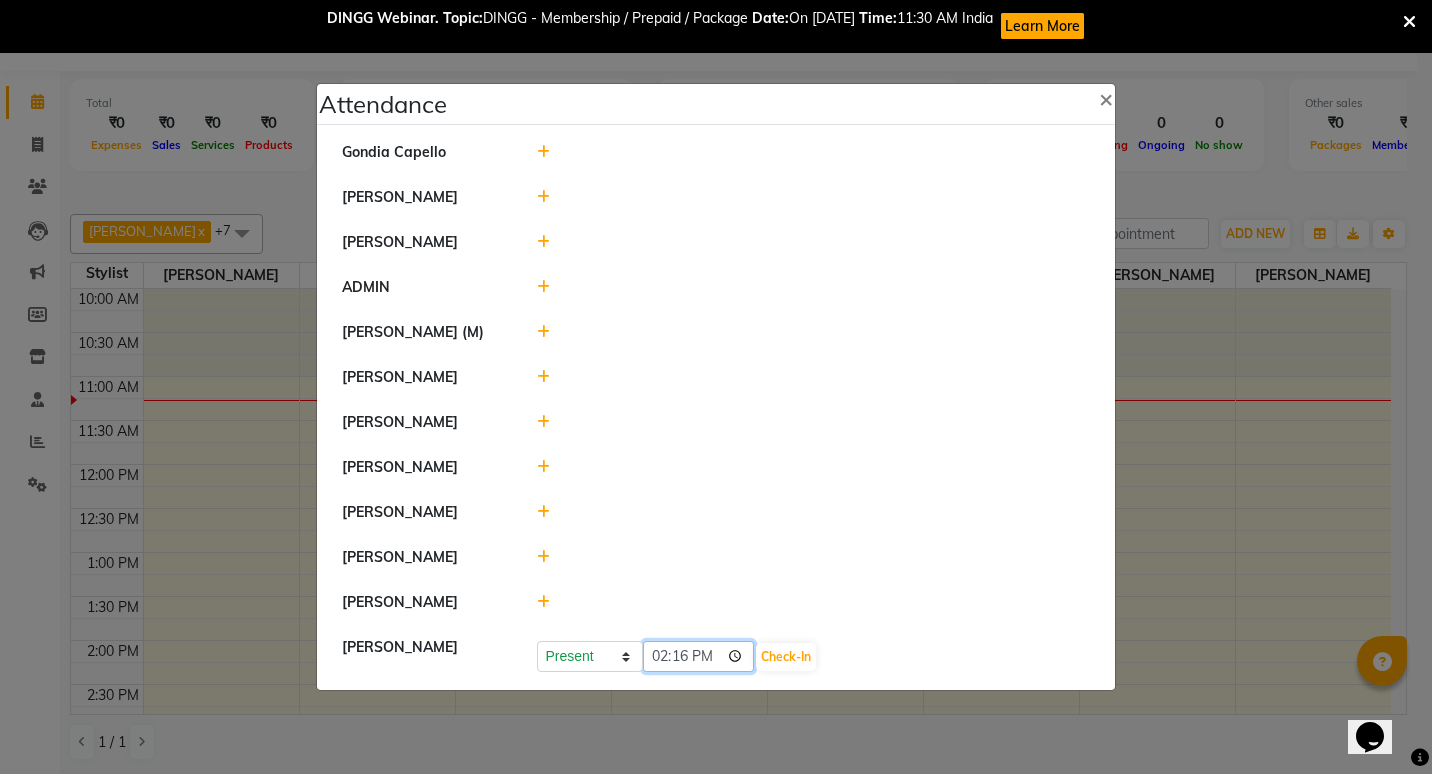 click on "14:16" 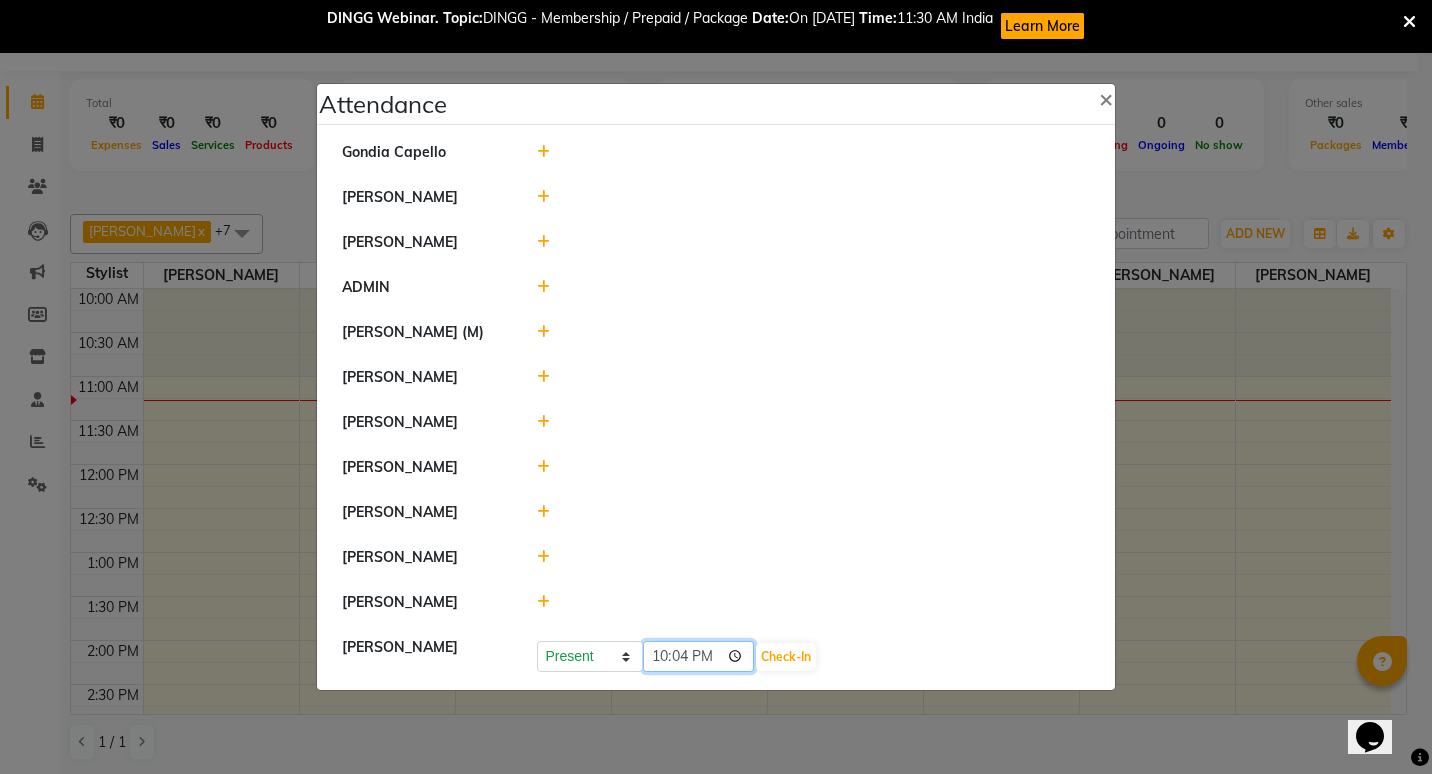type on "22:44" 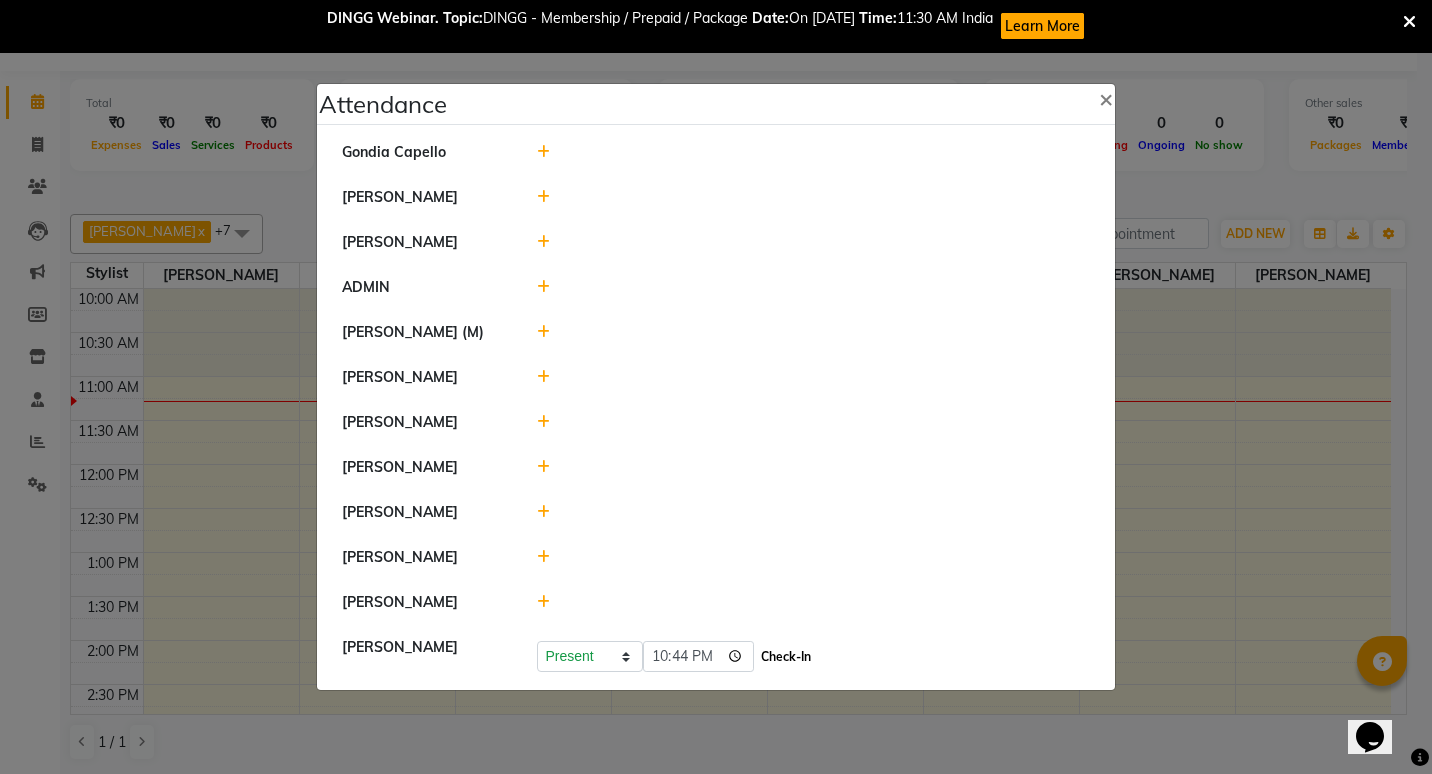 click on "Check-In" 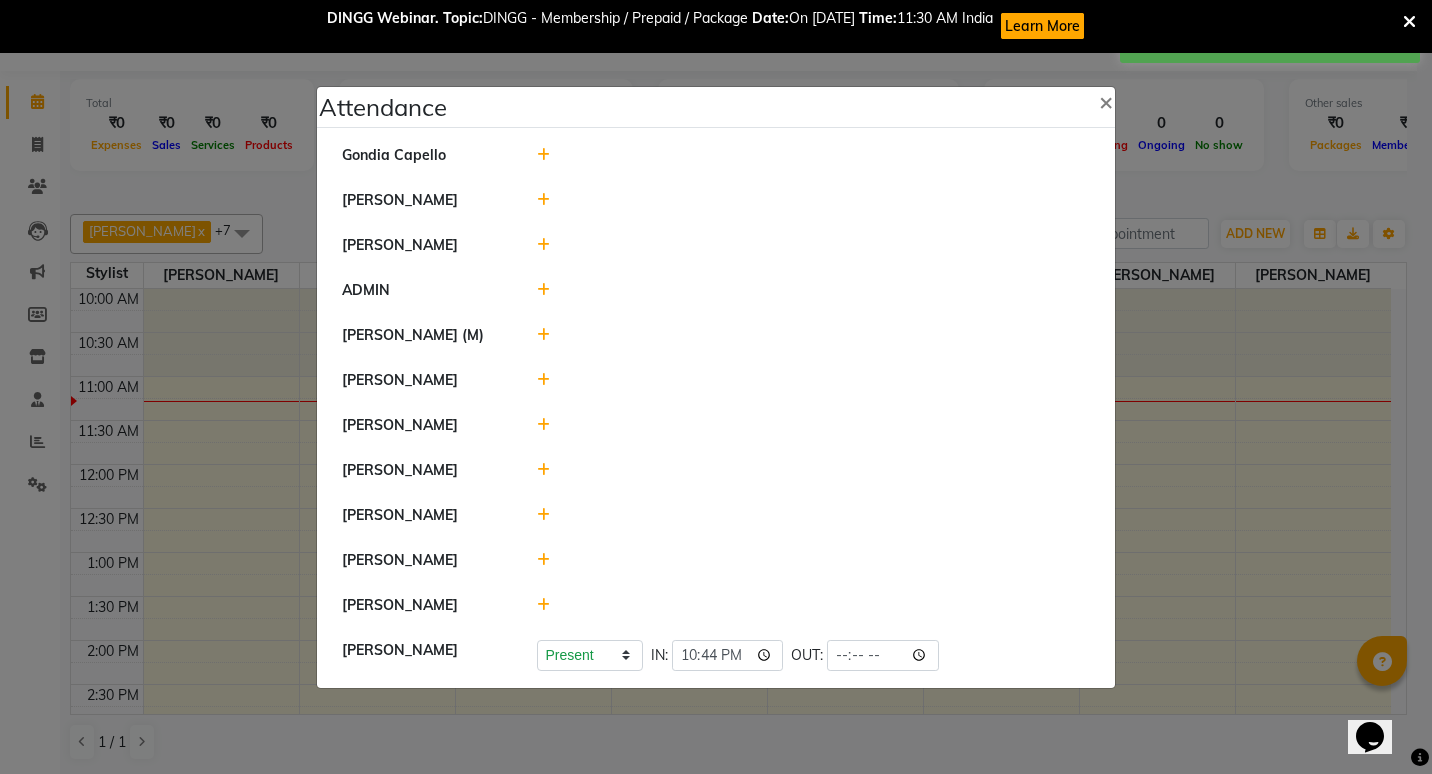 click 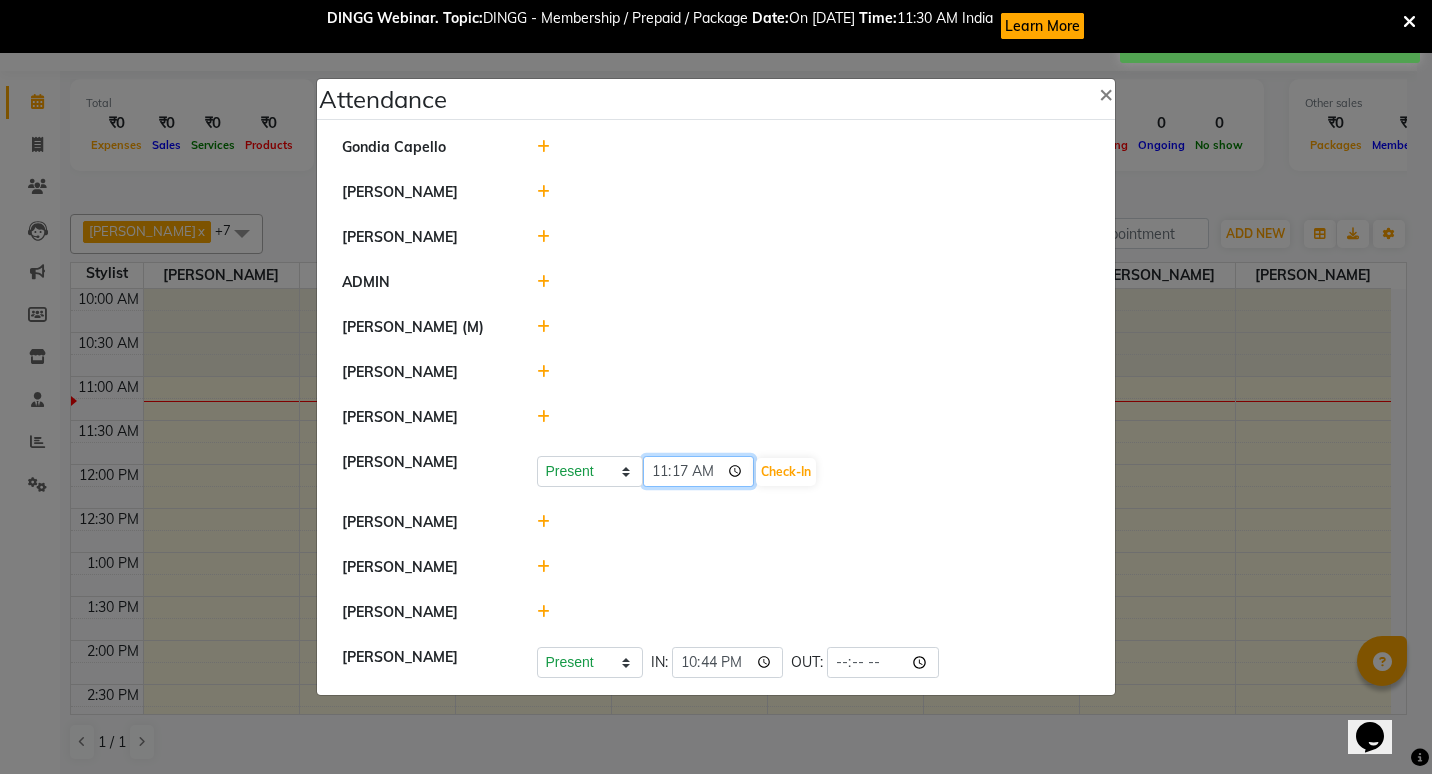 click on "11:17" 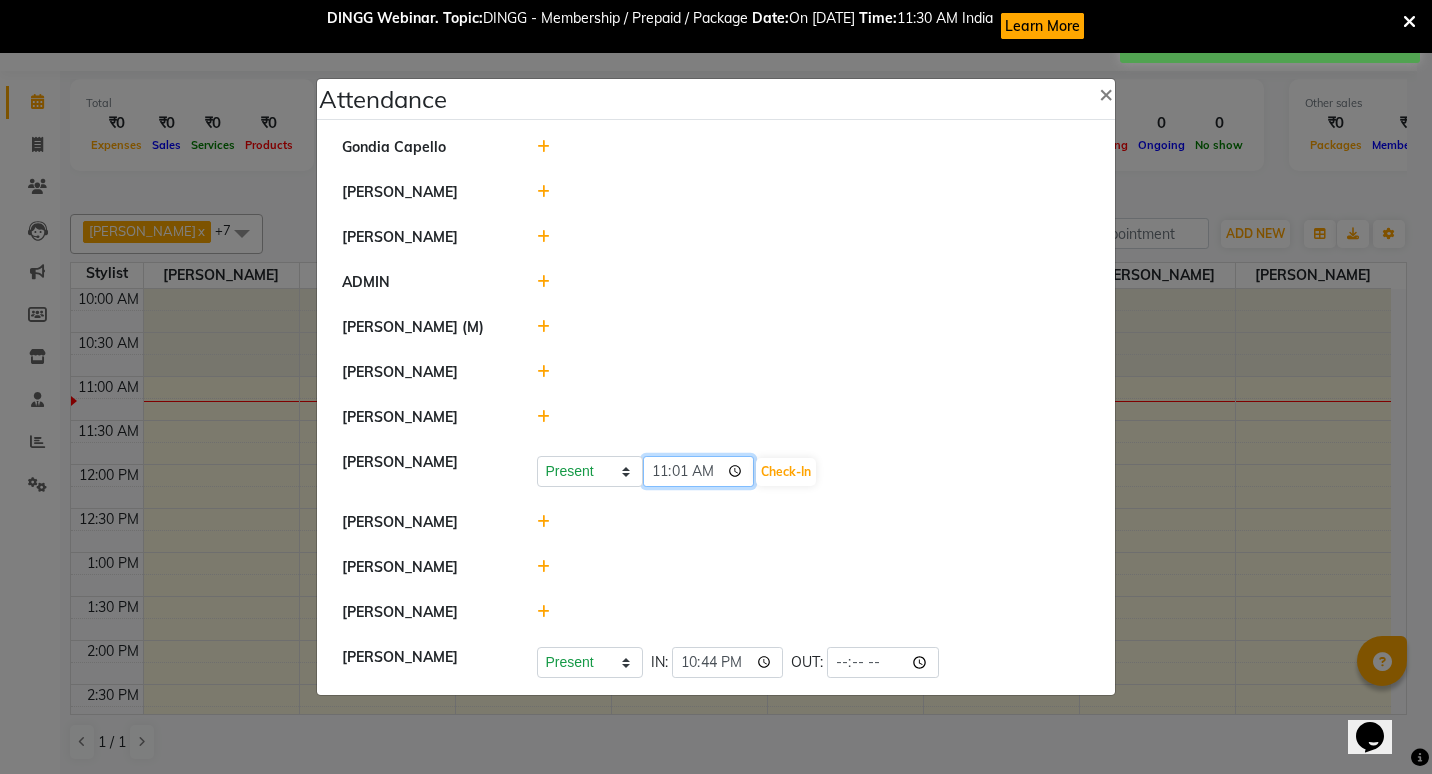 click on "11:01" 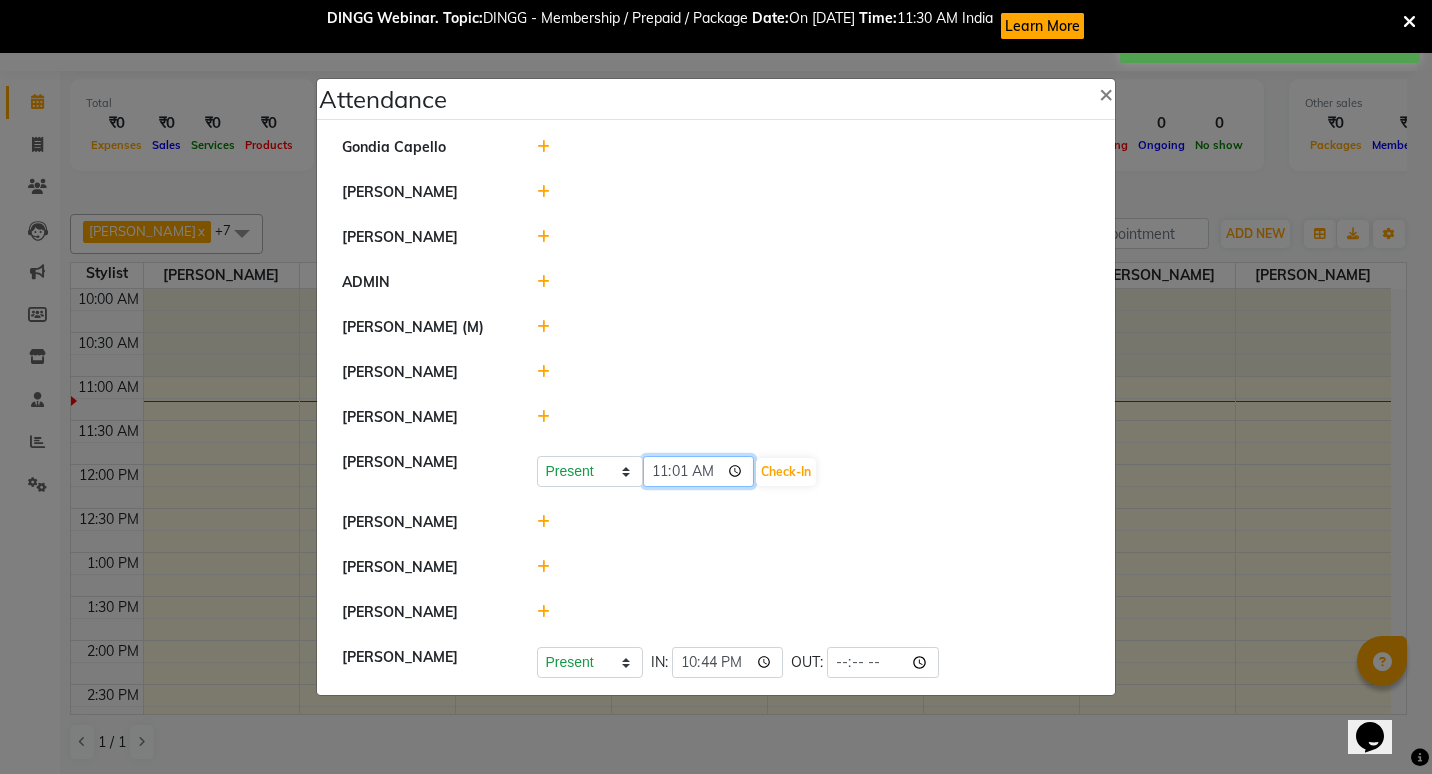 type on "11:00" 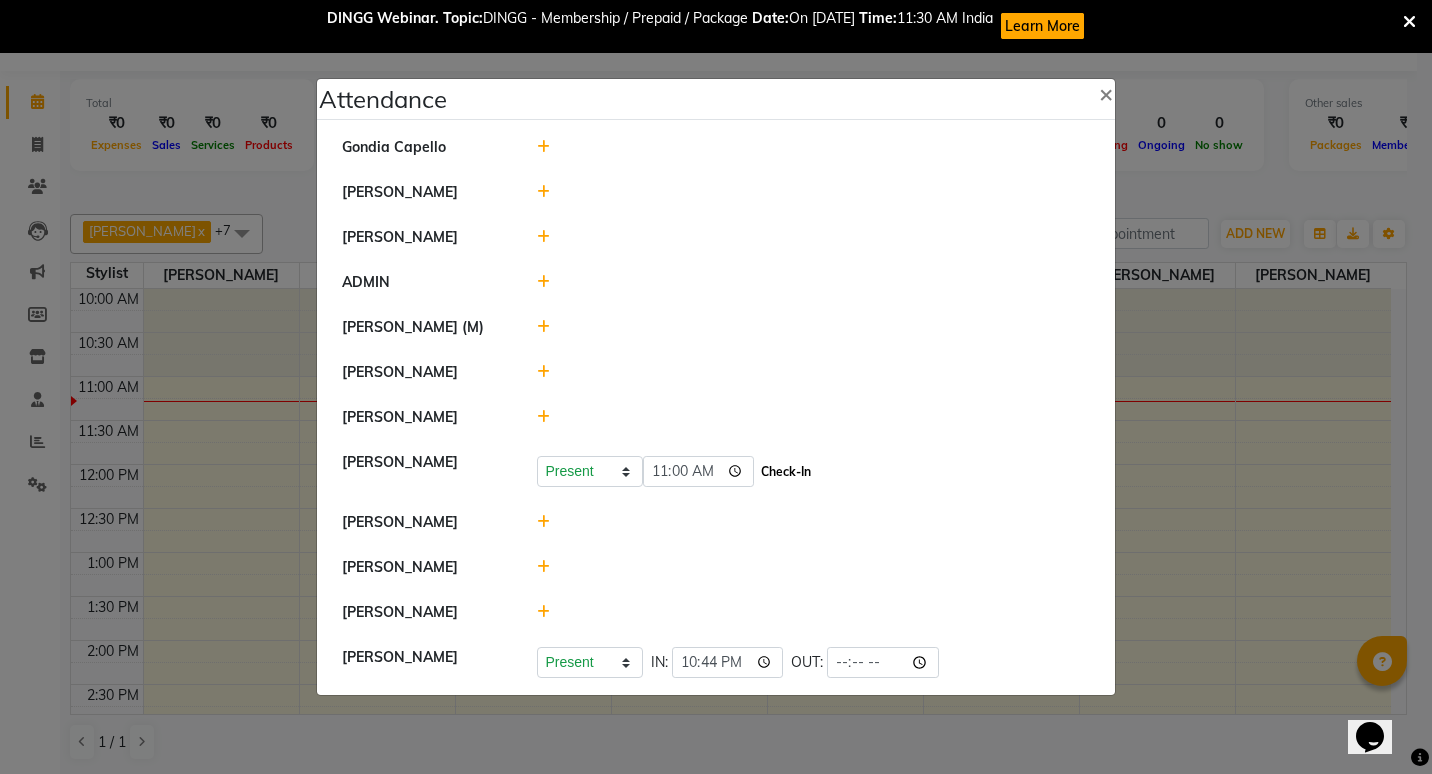 click on "Check-In" 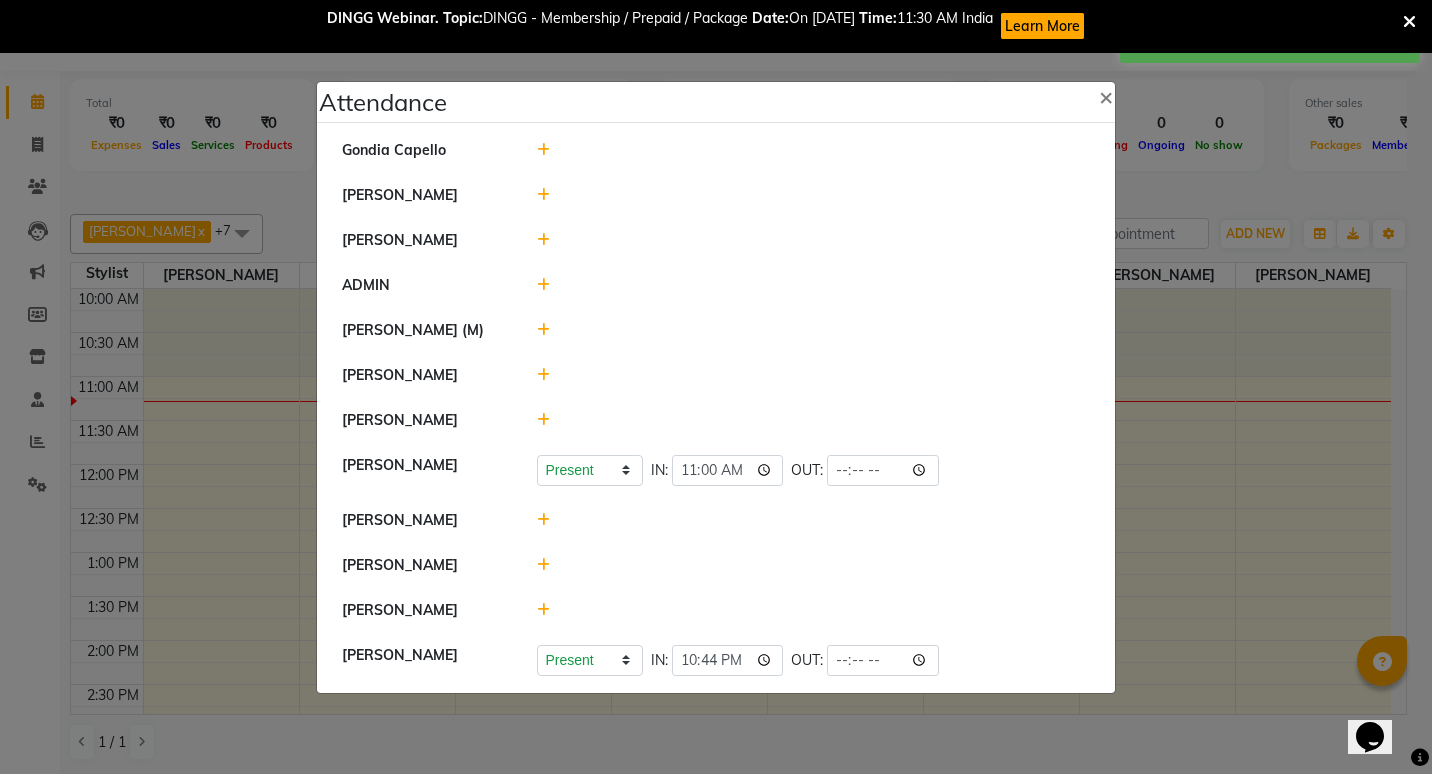 click 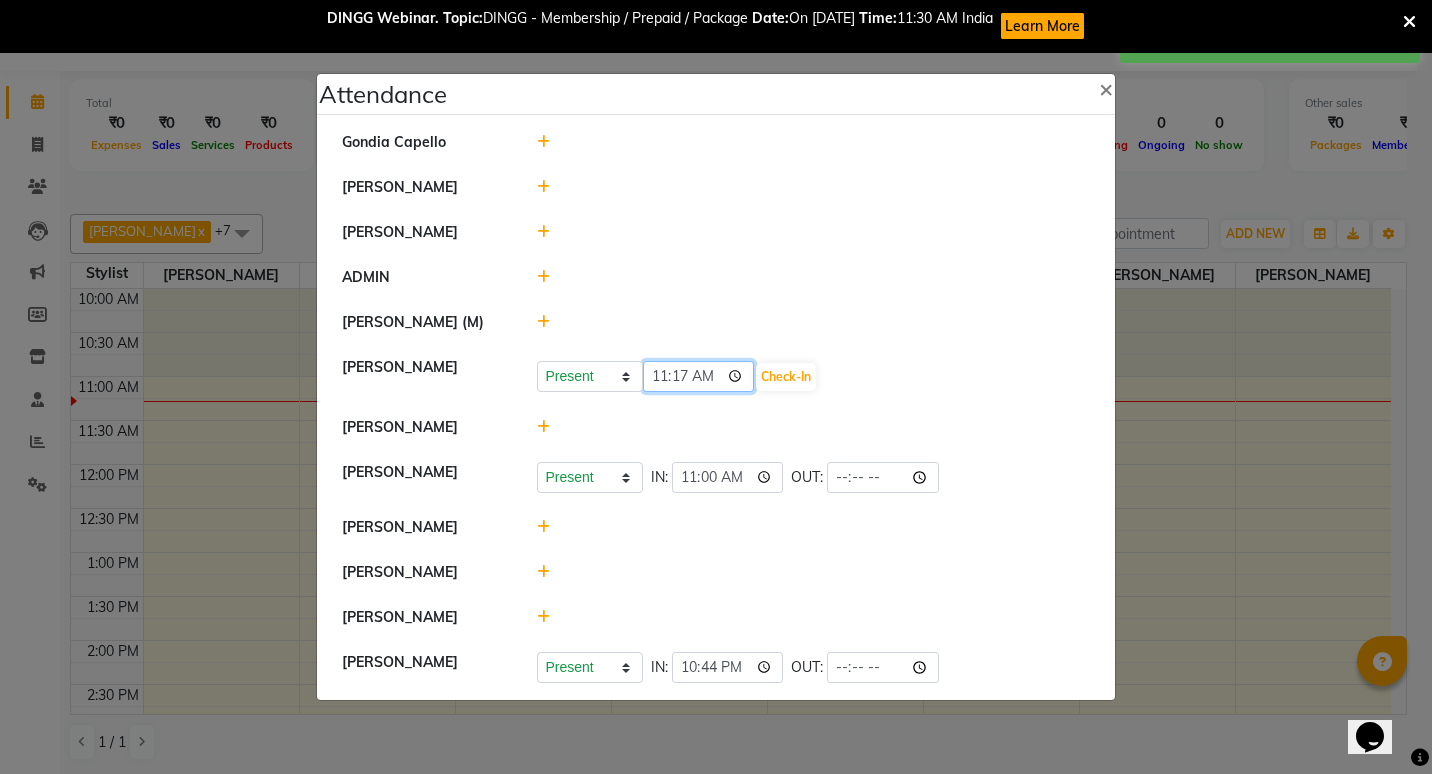 click on "11:17" 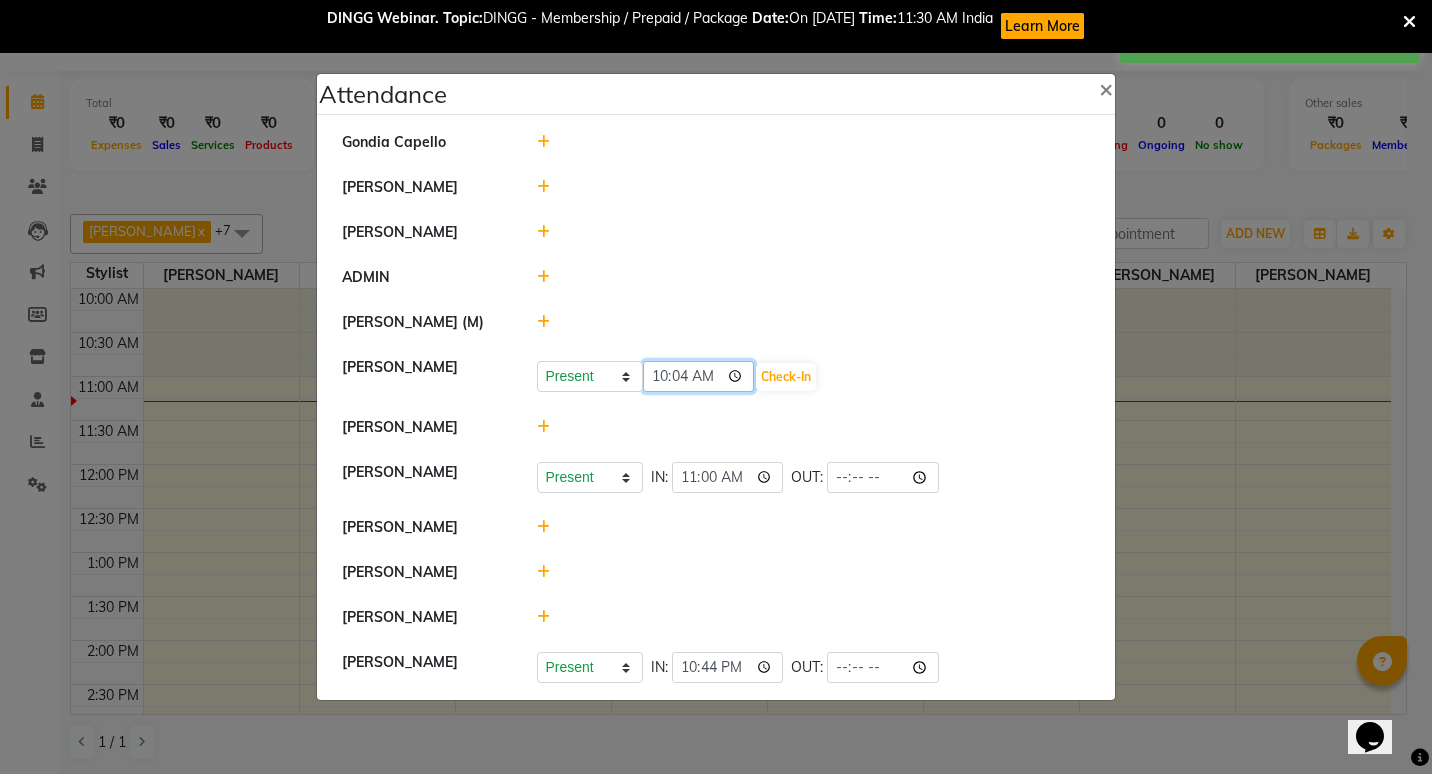 type on "10:44" 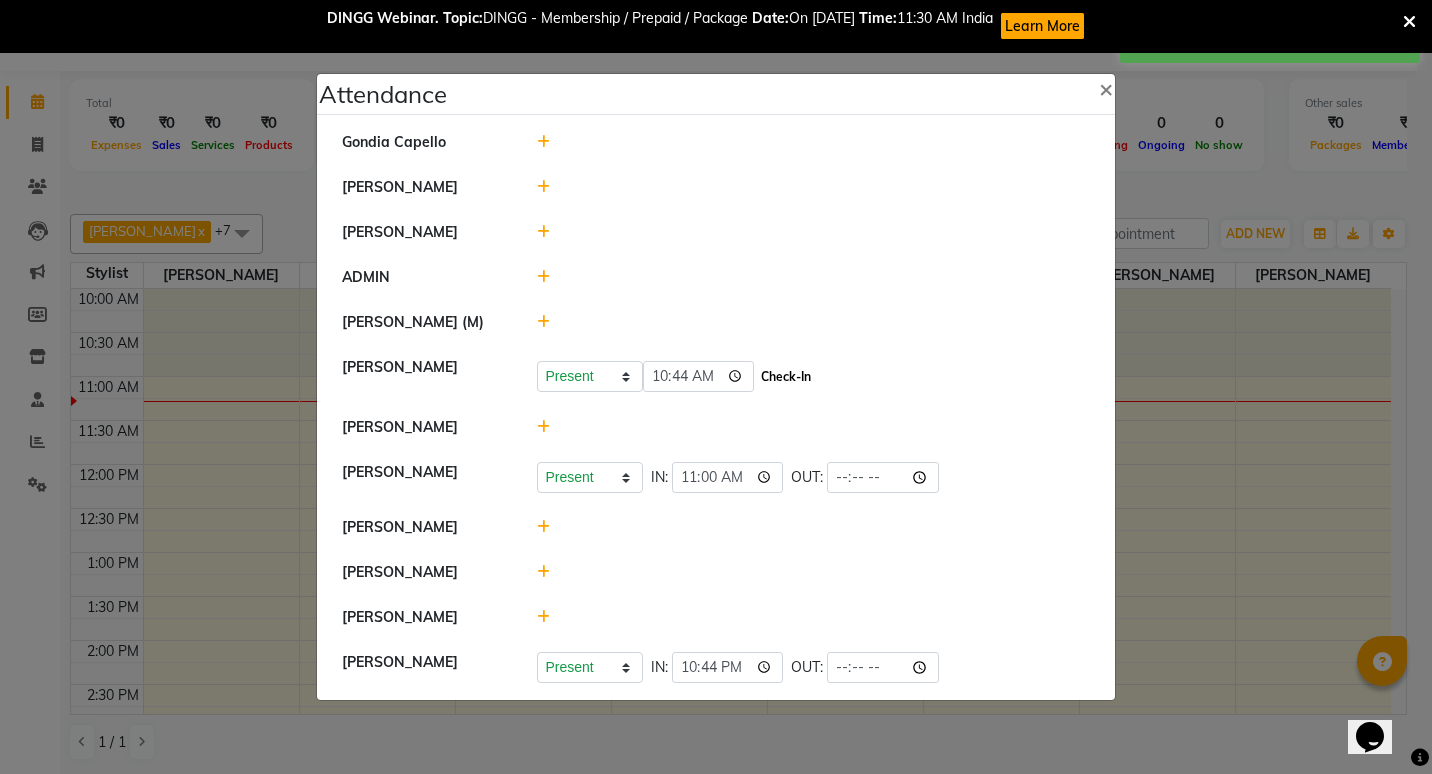 click on "Check-In" 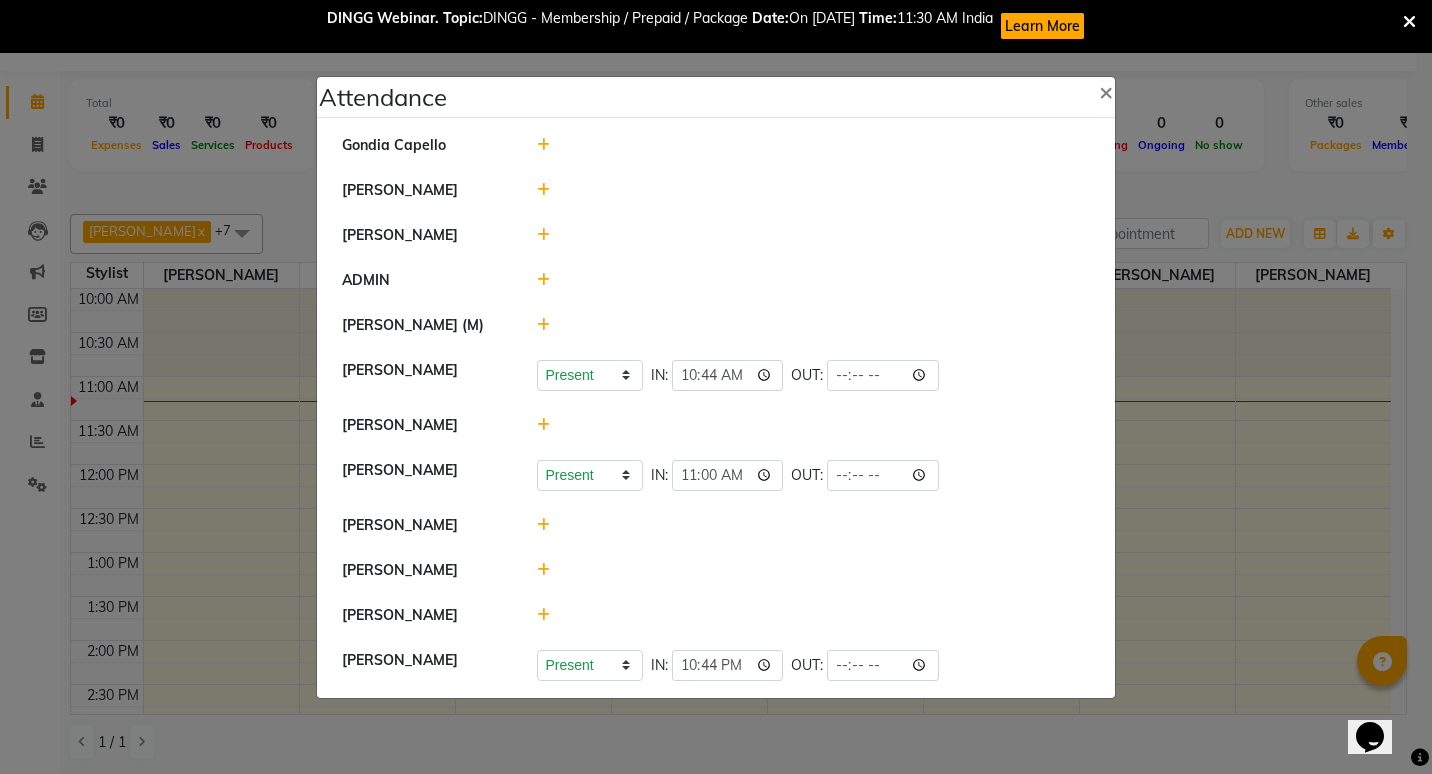 click 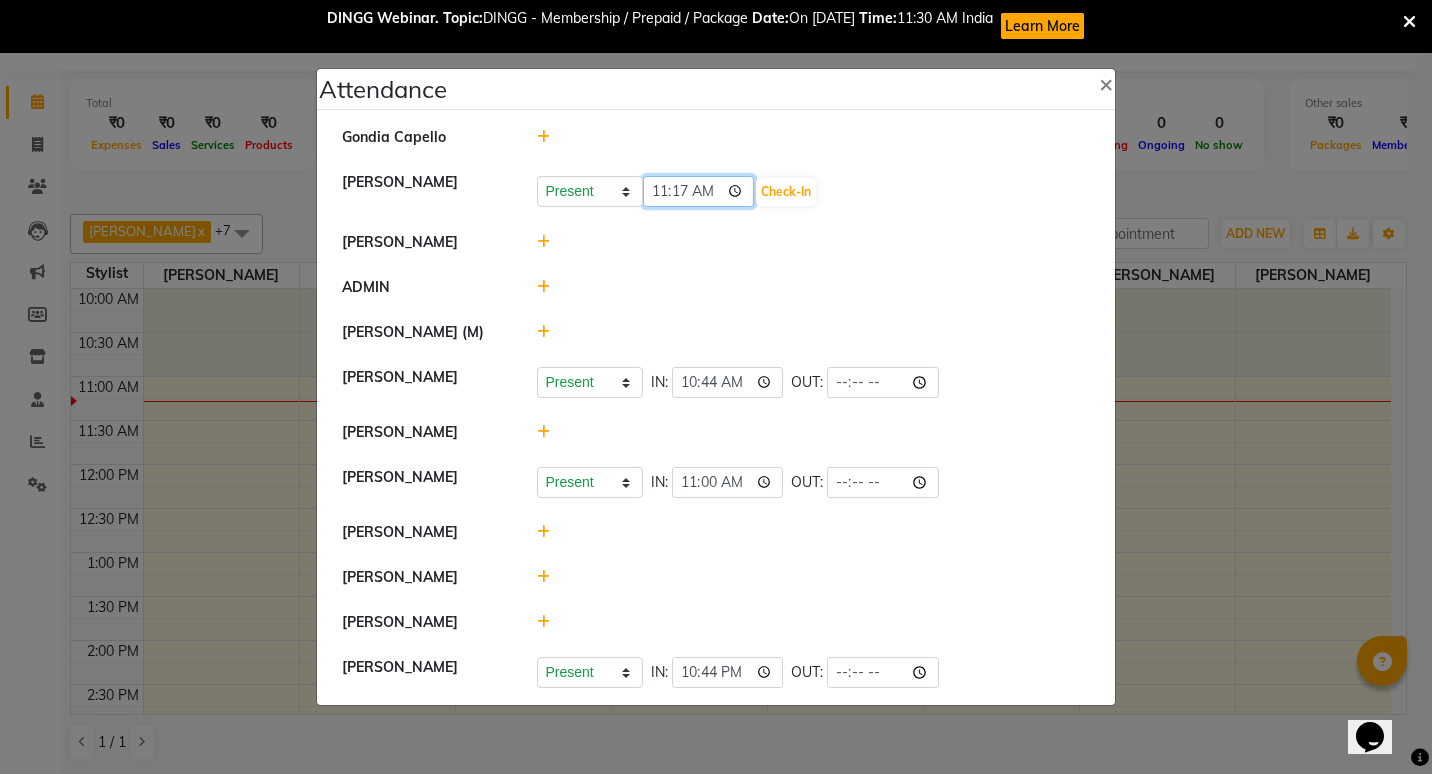 click on "11:17" 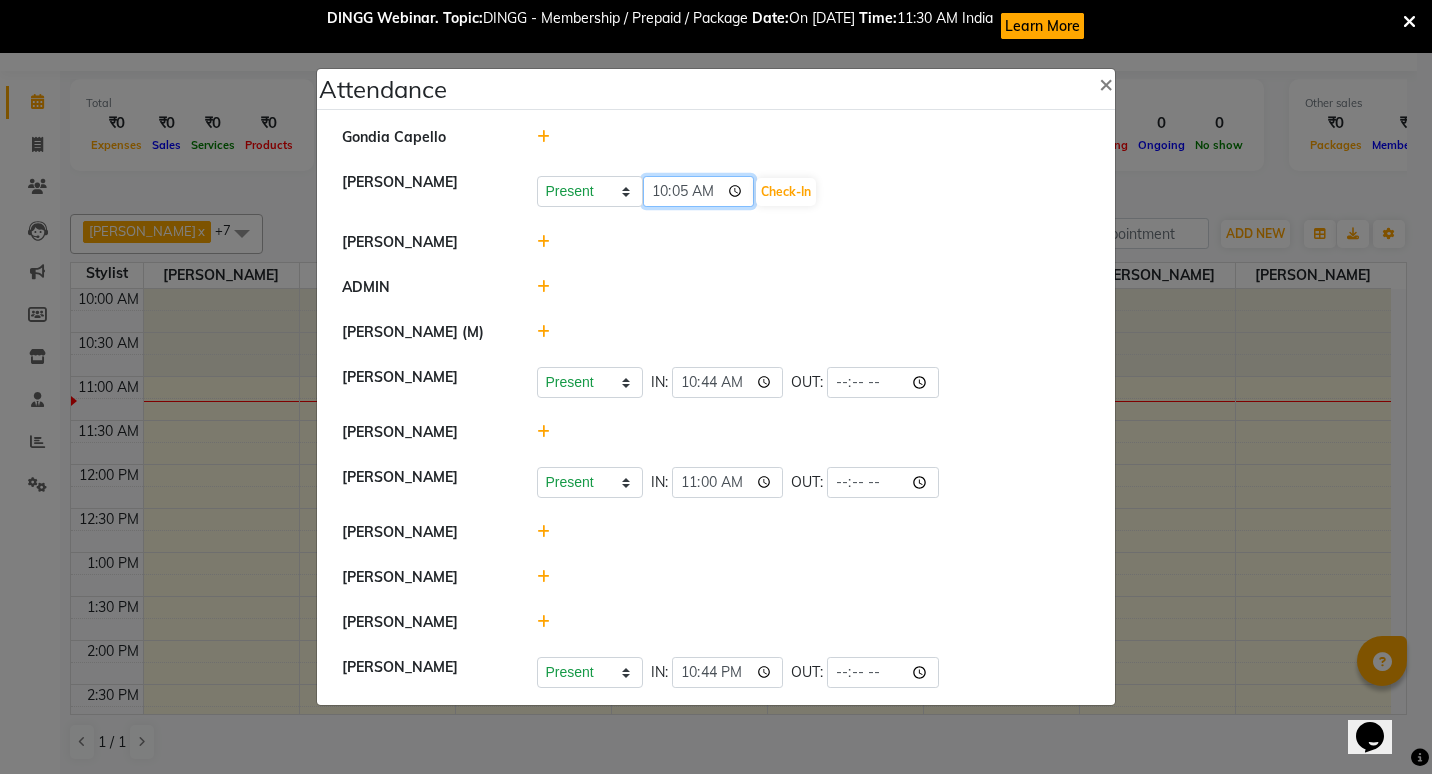 type on "10:57" 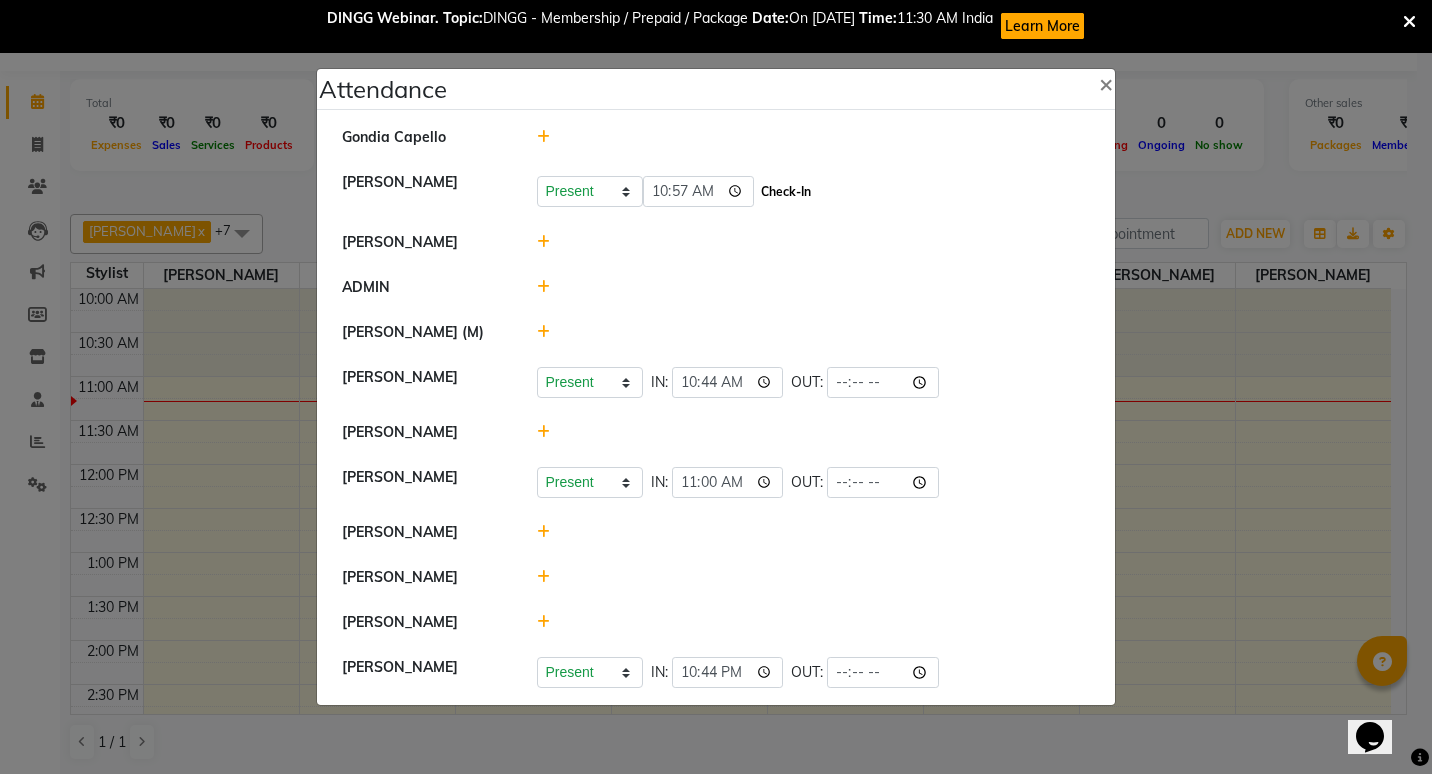 click on "Check-In" 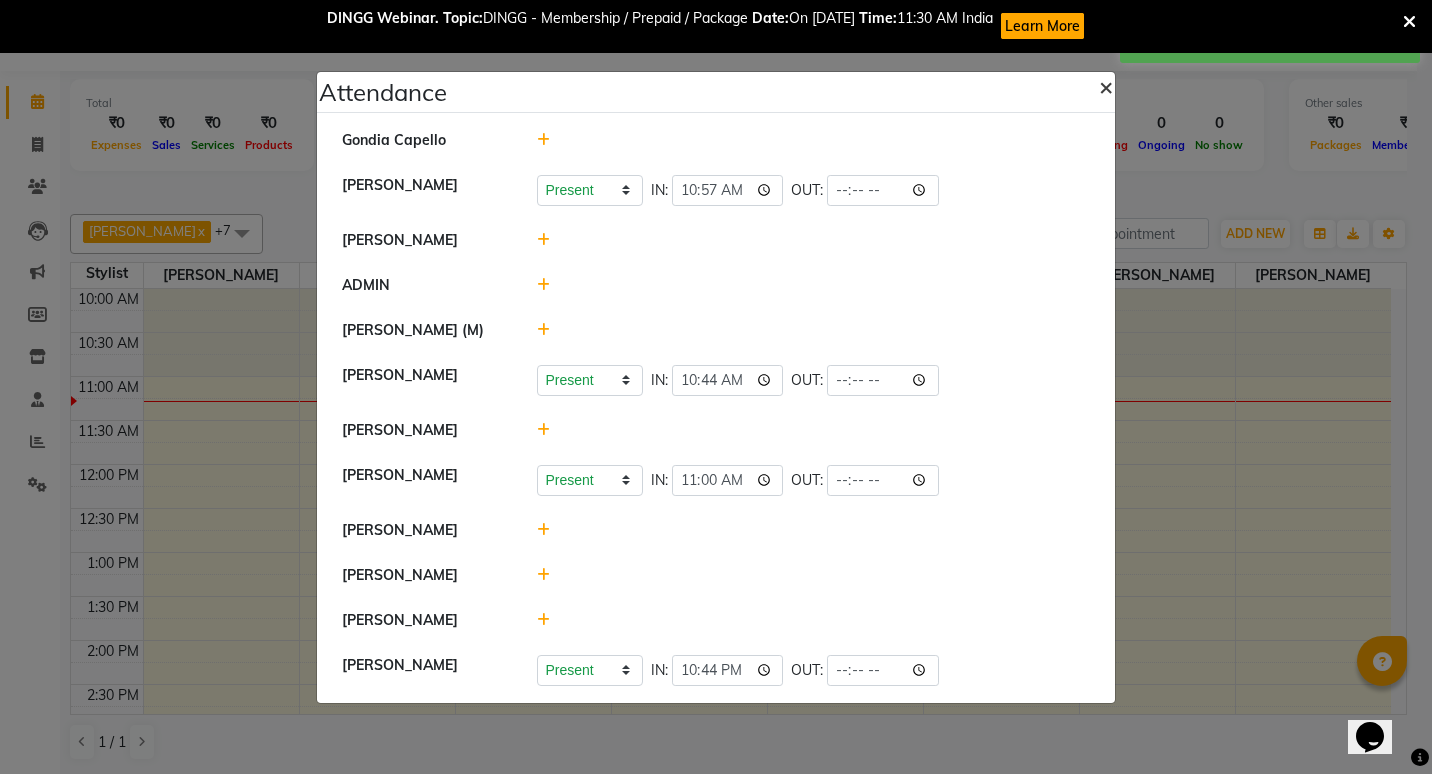 click on "×" 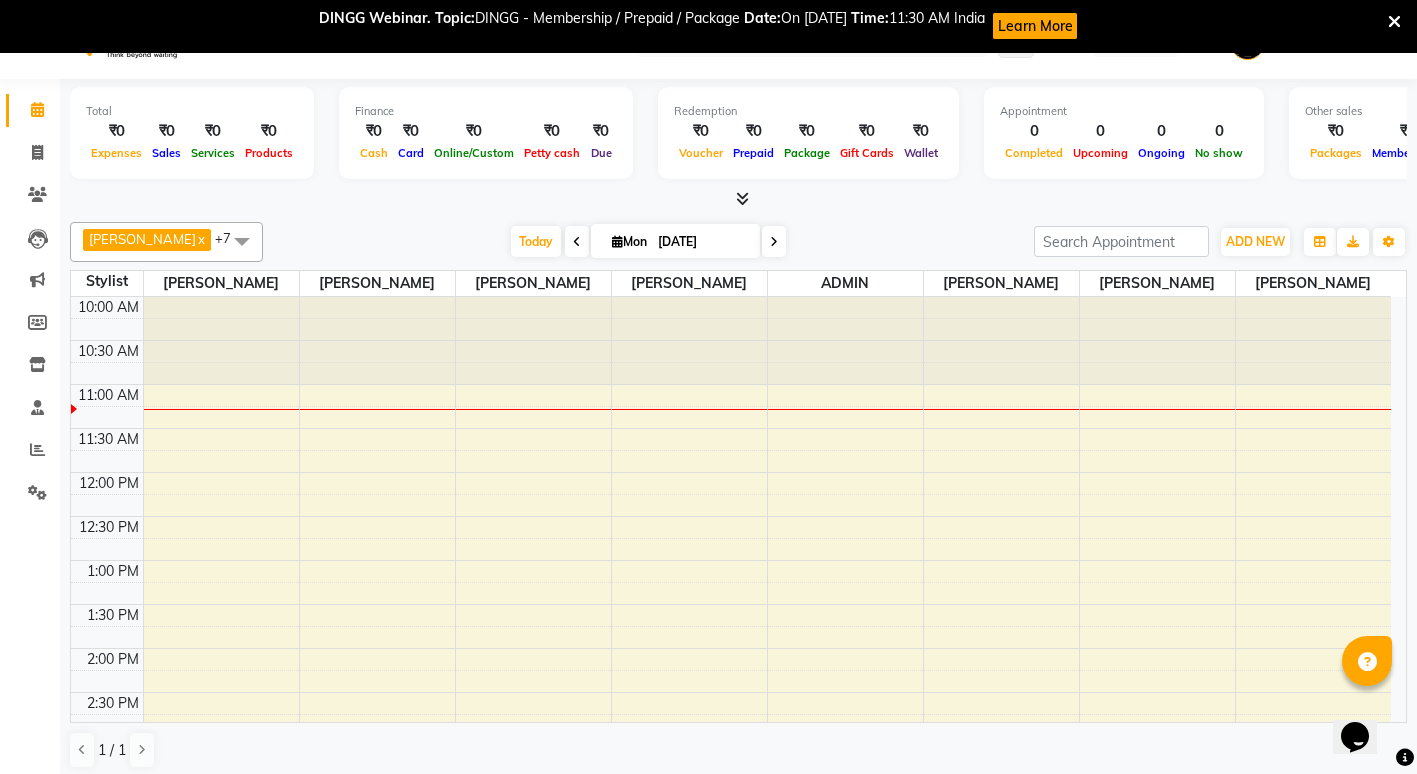 scroll, scrollTop: 0, scrollLeft: 0, axis: both 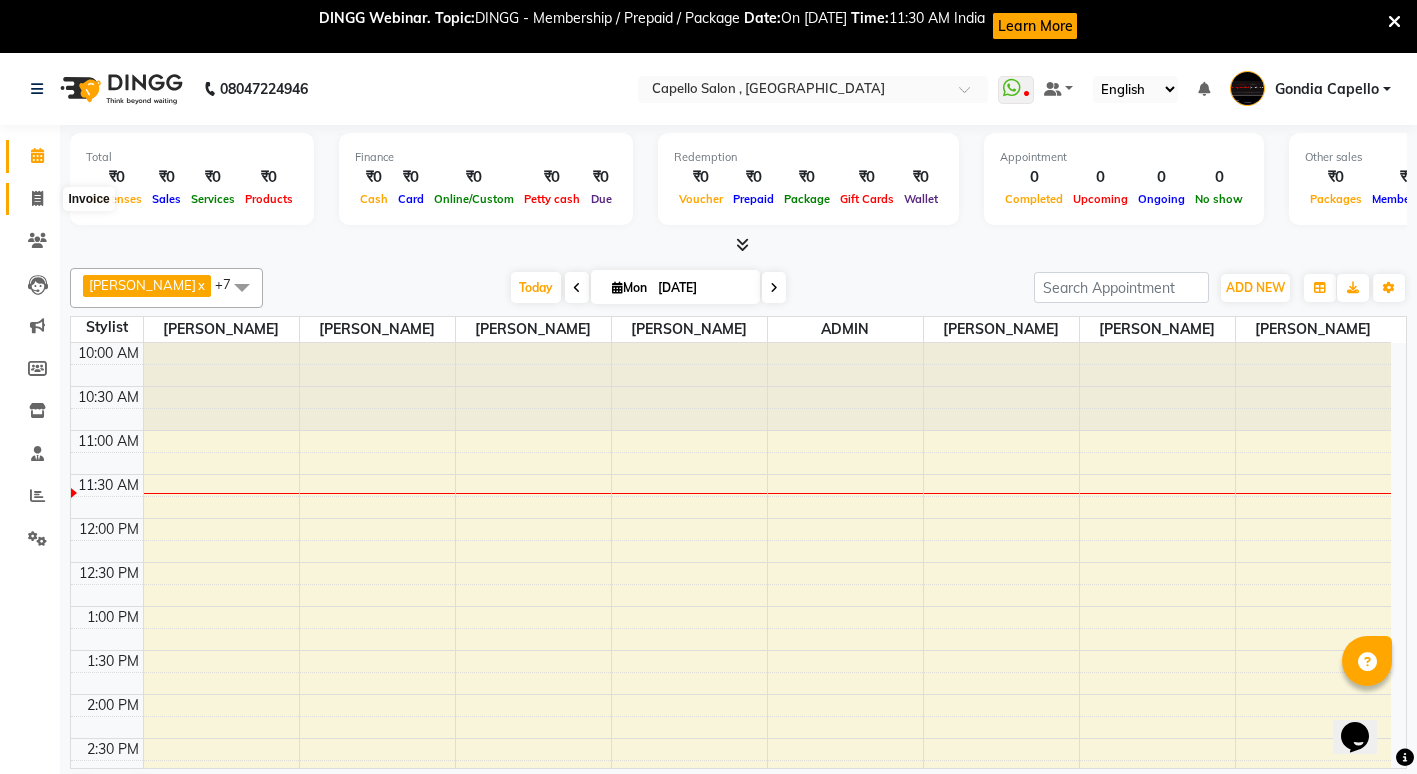 click 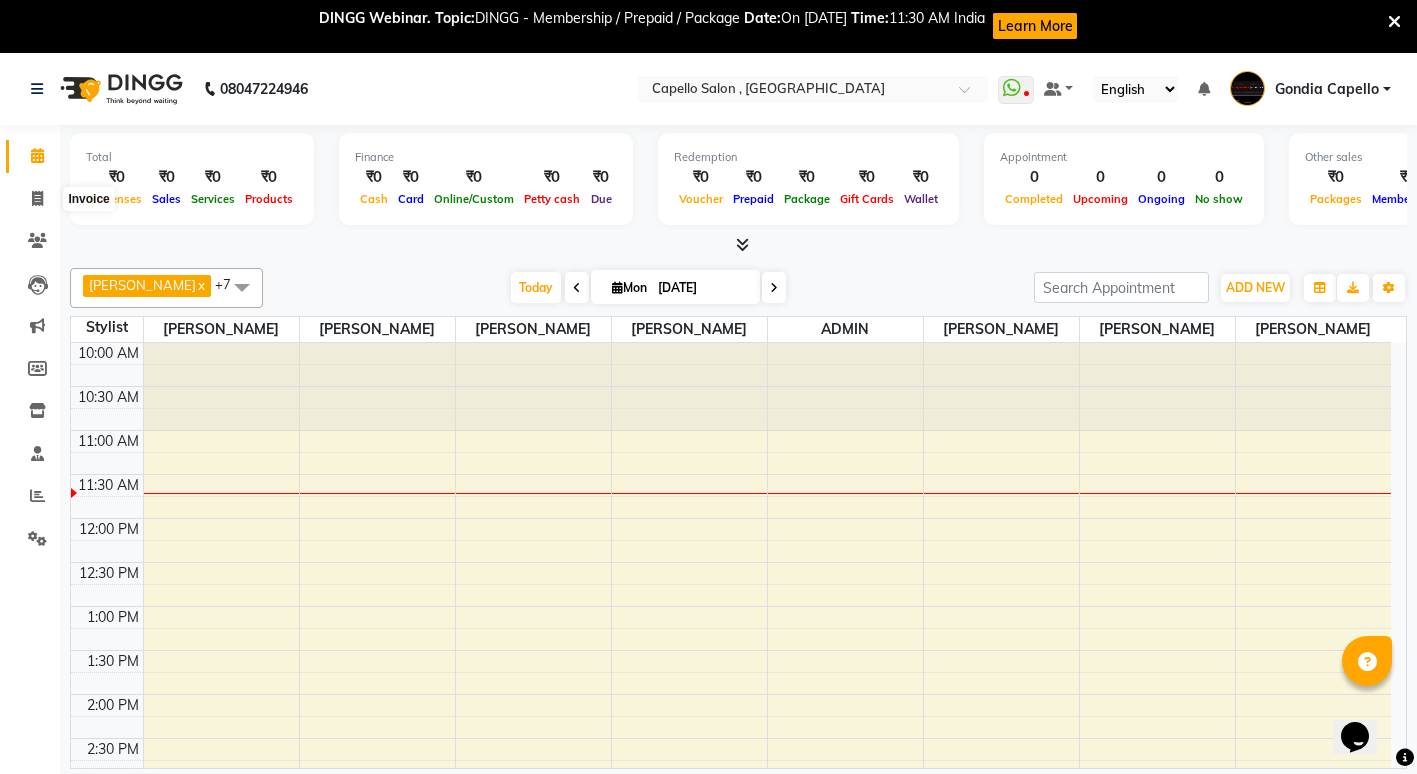 select on "service" 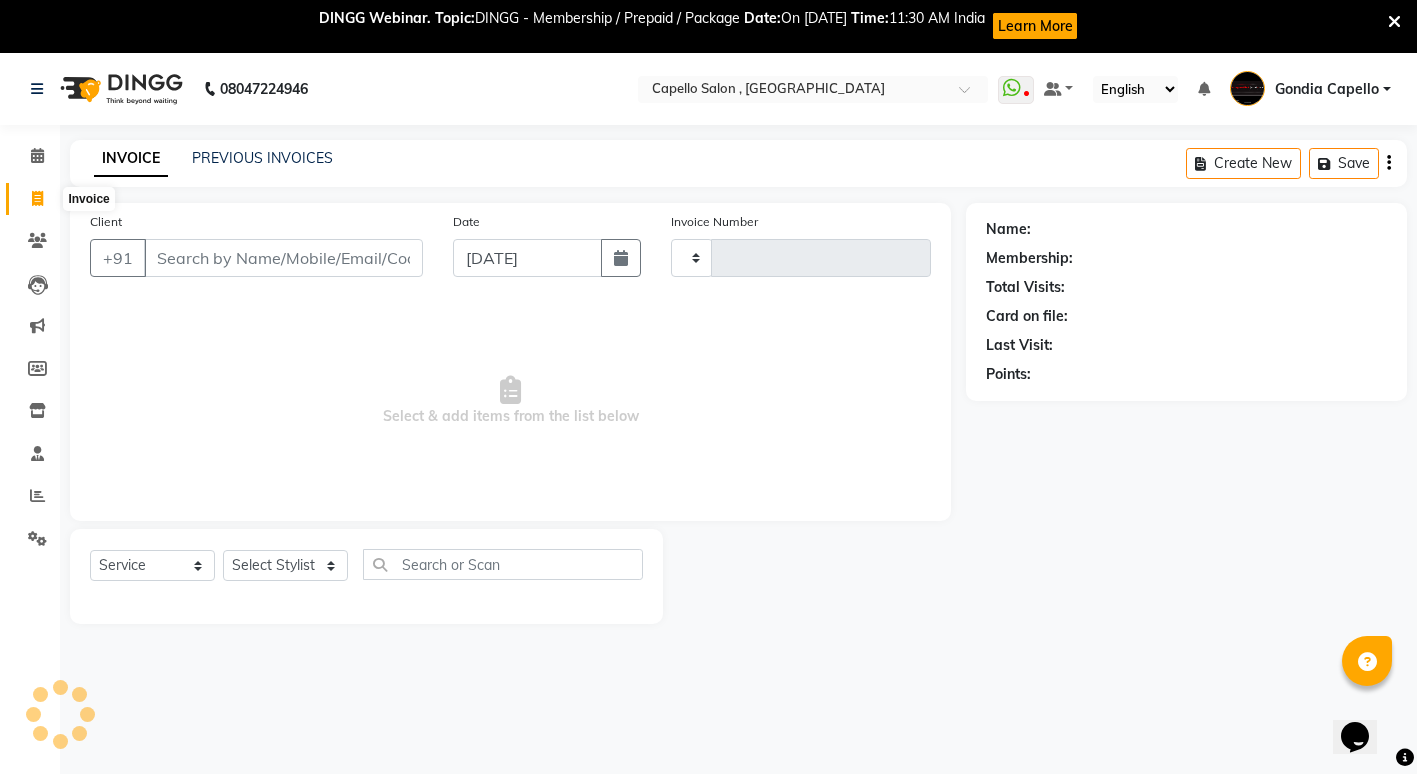 click 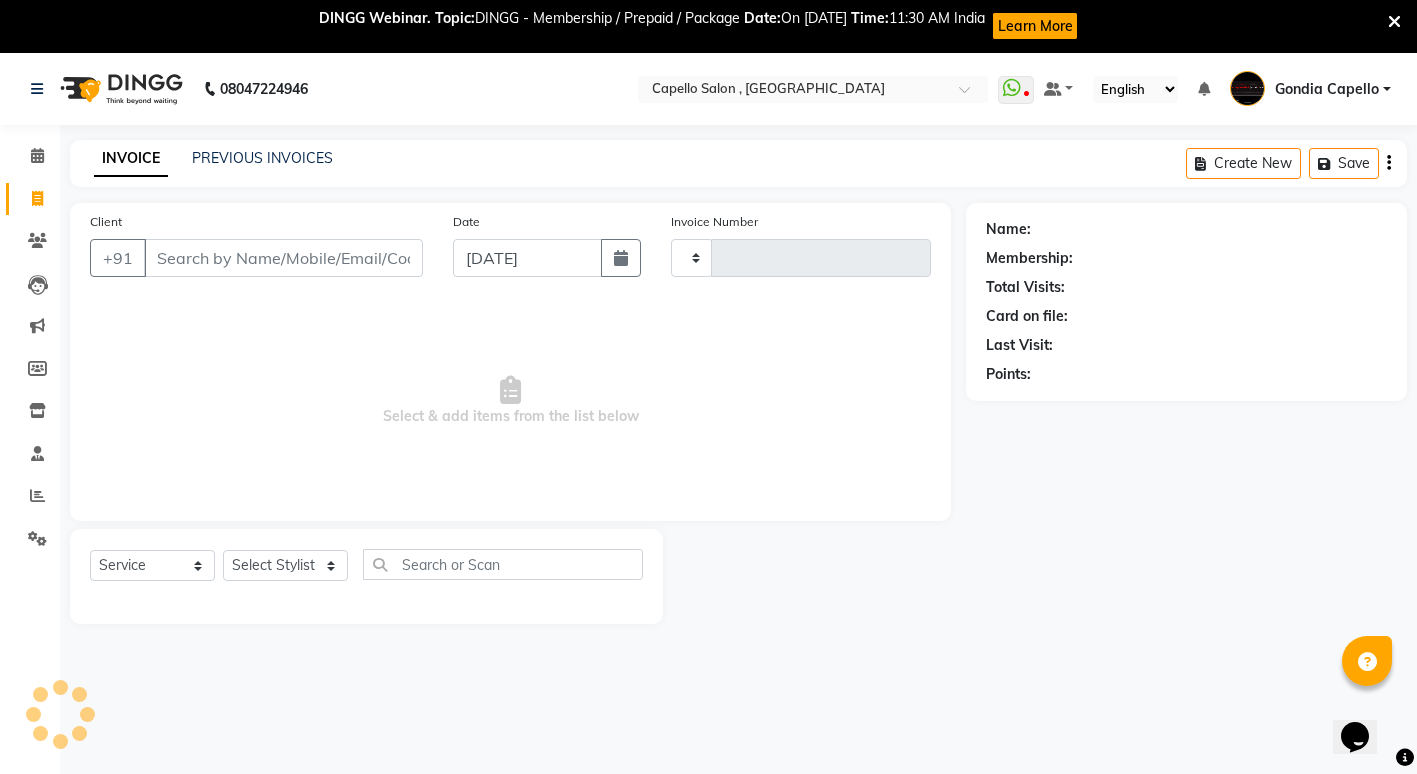 type on "1514" 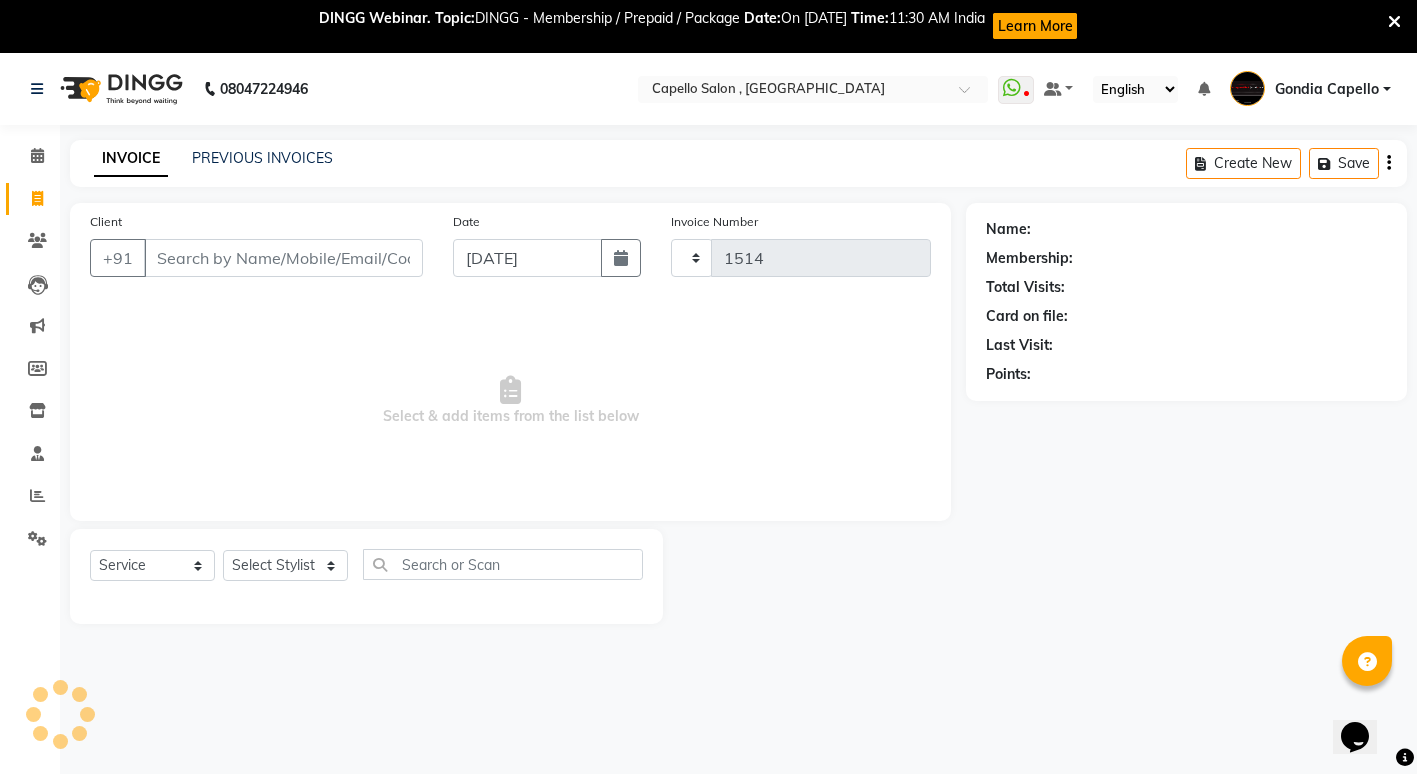 select on "853" 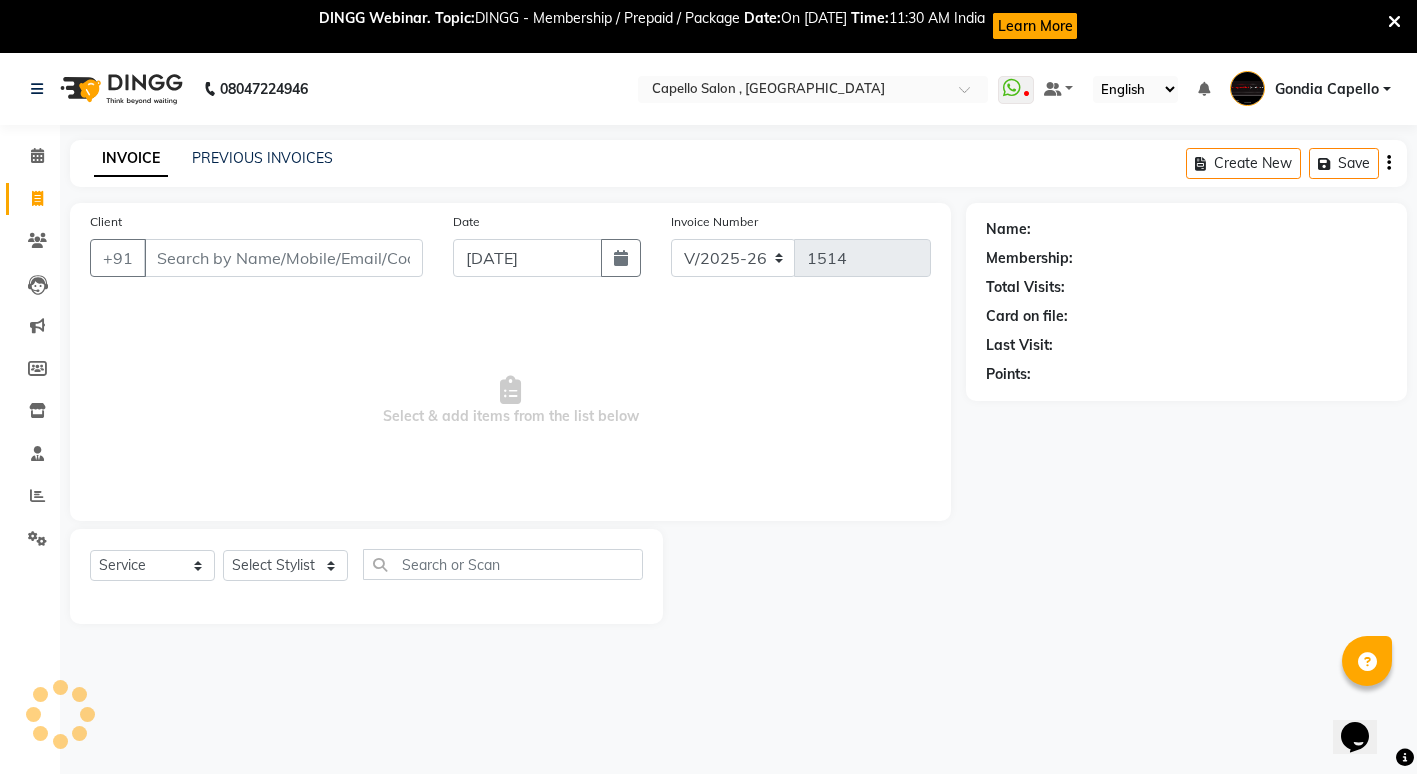 scroll, scrollTop: 53, scrollLeft: 0, axis: vertical 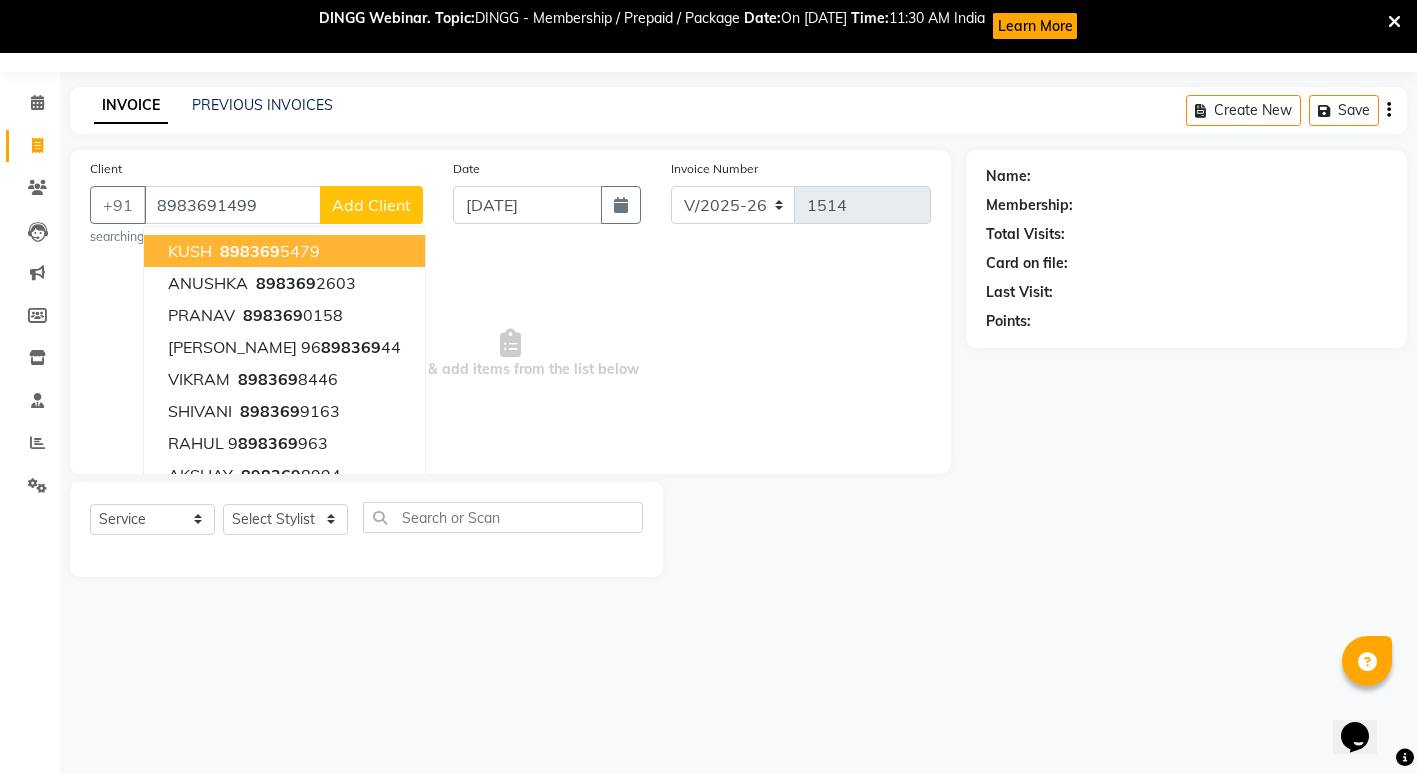 type on "8983691499" 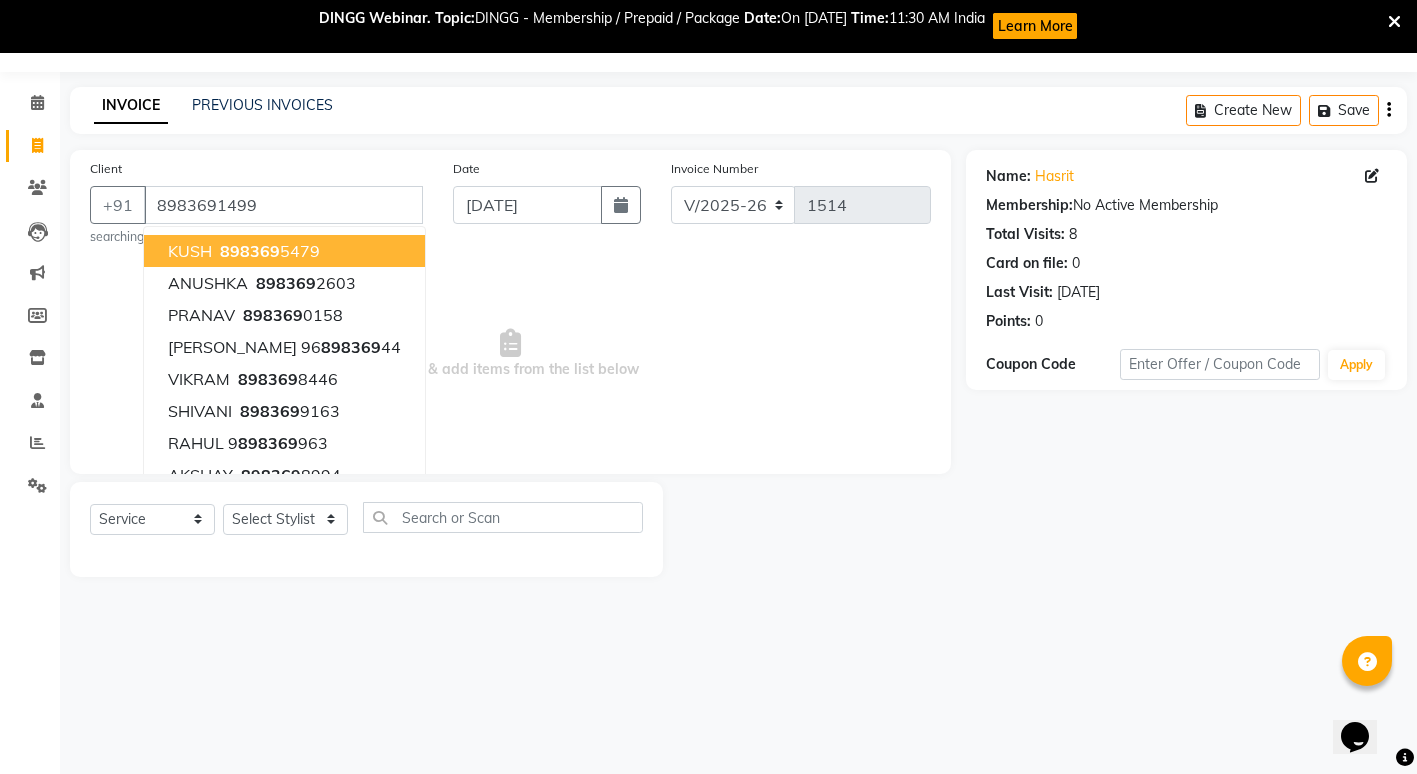 click on "INVOICE PREVIOUS INVOICES Create New   Save  Client [PHONE_NUMBER] KUSH   898369 5479 ANUSHKA   898369 2603 [PERSON_NAME]   898369 0158 [PERSON_NAME]  96 898369 44 VIKRAM   898369 8446 [PERSON_NAME]   898369 9163 RAHUL  9 898369 963 [PERSON_NAME]   898369 8994 swati   898369 9018 AKSHAY   898369 8992 searching... Date [DATE] Invoice Number V/2025 V/[PHONE_NUMBER]  Select & add items from the list below  Select  Service  Product  Membership  Package Voucher Prepaid Gift Card  Select Stylist ADMIN [PERSON_NAME] [PERSON_NAME] [PERSON_NAME] Gondia [PERSON_NAME] [PERSON_NAME] [PERSON_NAME] yewatkar [PERSON_NAME] [PERSON_NAME] [PERSON_NAME] (M) [PERSON_NAME] KURVE Name: Hasrit  Membership:  No Active Membership  Total Visits:  8 Card on file:  0 Last Visit:   [DATE] Points:   0  Coupon Code Apply" 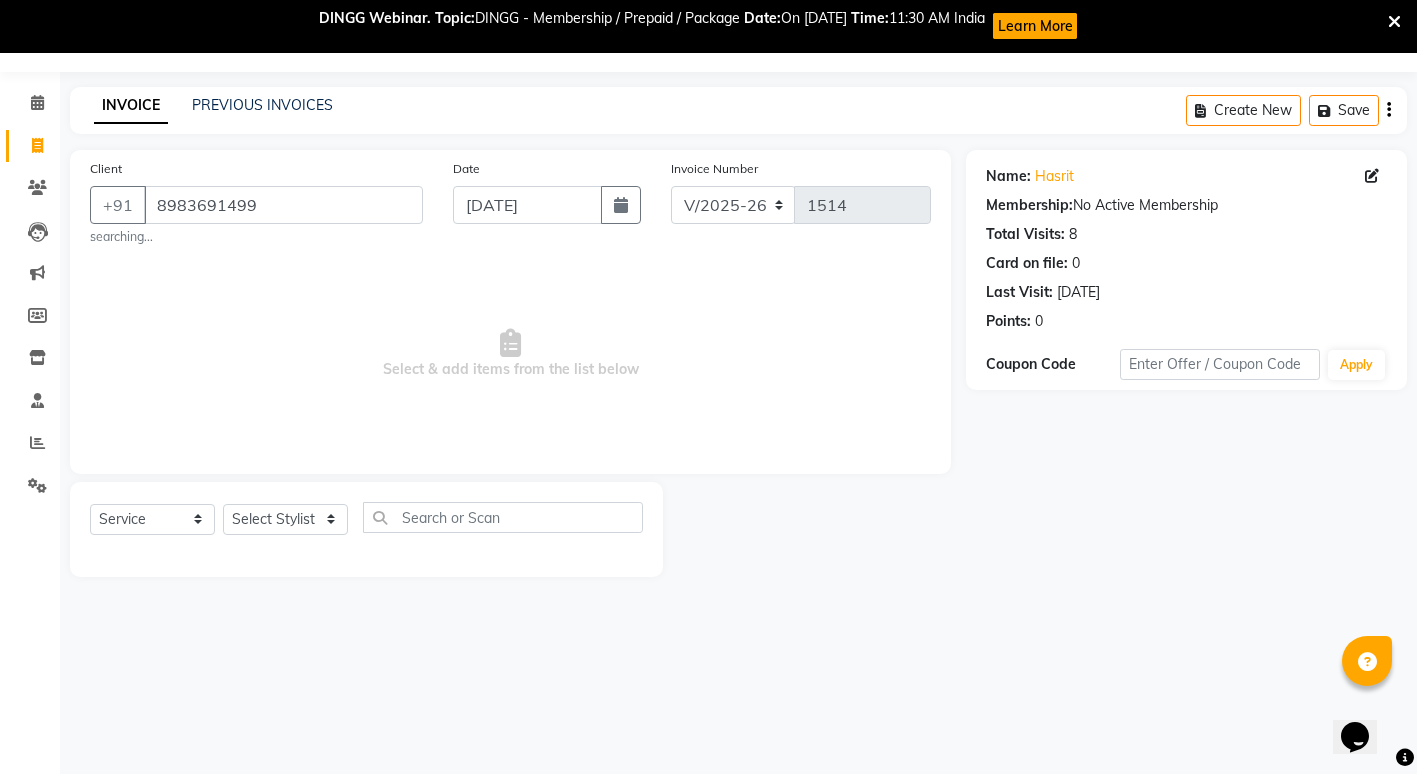 click on "Select  Service  Product  Membership  Package Voucher Prepaid Gift Card  Select Stylist ADMIN [PERSON_NAME] [PERSON_NAME] [PERSON_NAME] Gondia [PERSON_NAME] [PERSON_NAME] [PERSON_NAME] yewatkar [PERSON_NAME] [PERSON_NAME] [PERSON_NAME] (M) [PERSON_NAME] KURVE" 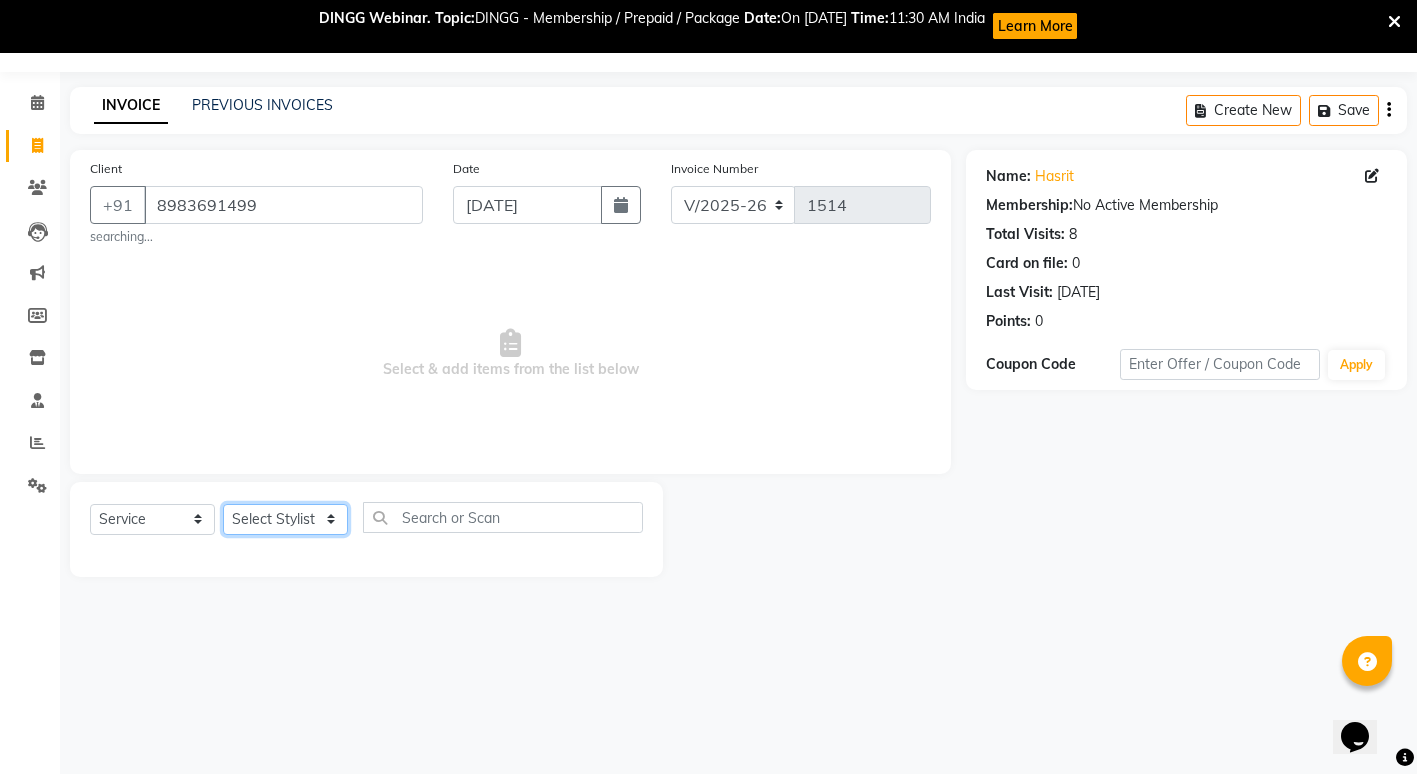 click on "Select Stylist ADMIN [PERSON_NAME] [PERSON_NAME] [PERSON_NAME] Gondia [PERSON_NAME] [PERSON_NAME] [PERSON_NAME] yewatkar [PERSON_NAME] [PERSON_NAME] [PERSON_NAME] (M) [PERSON_NAME]" 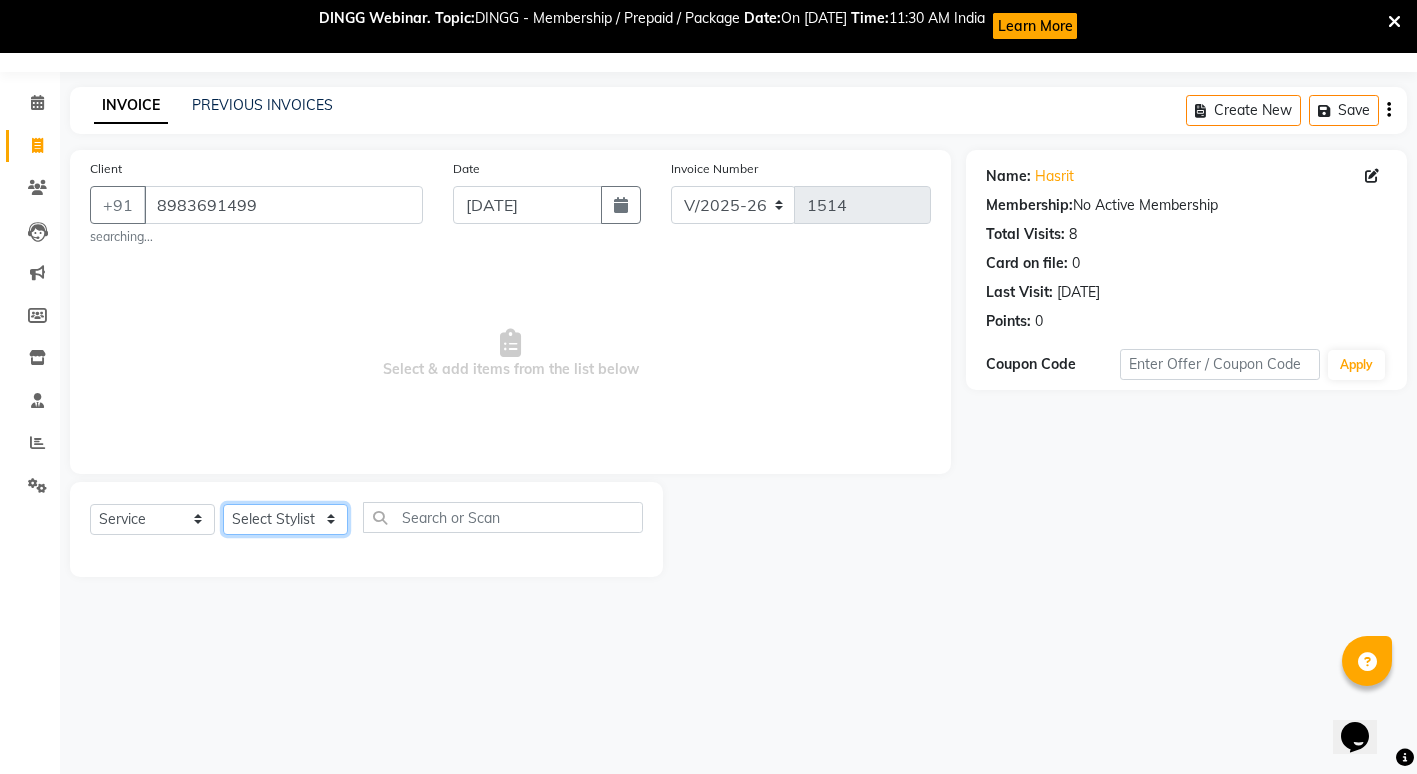 select on "16500" 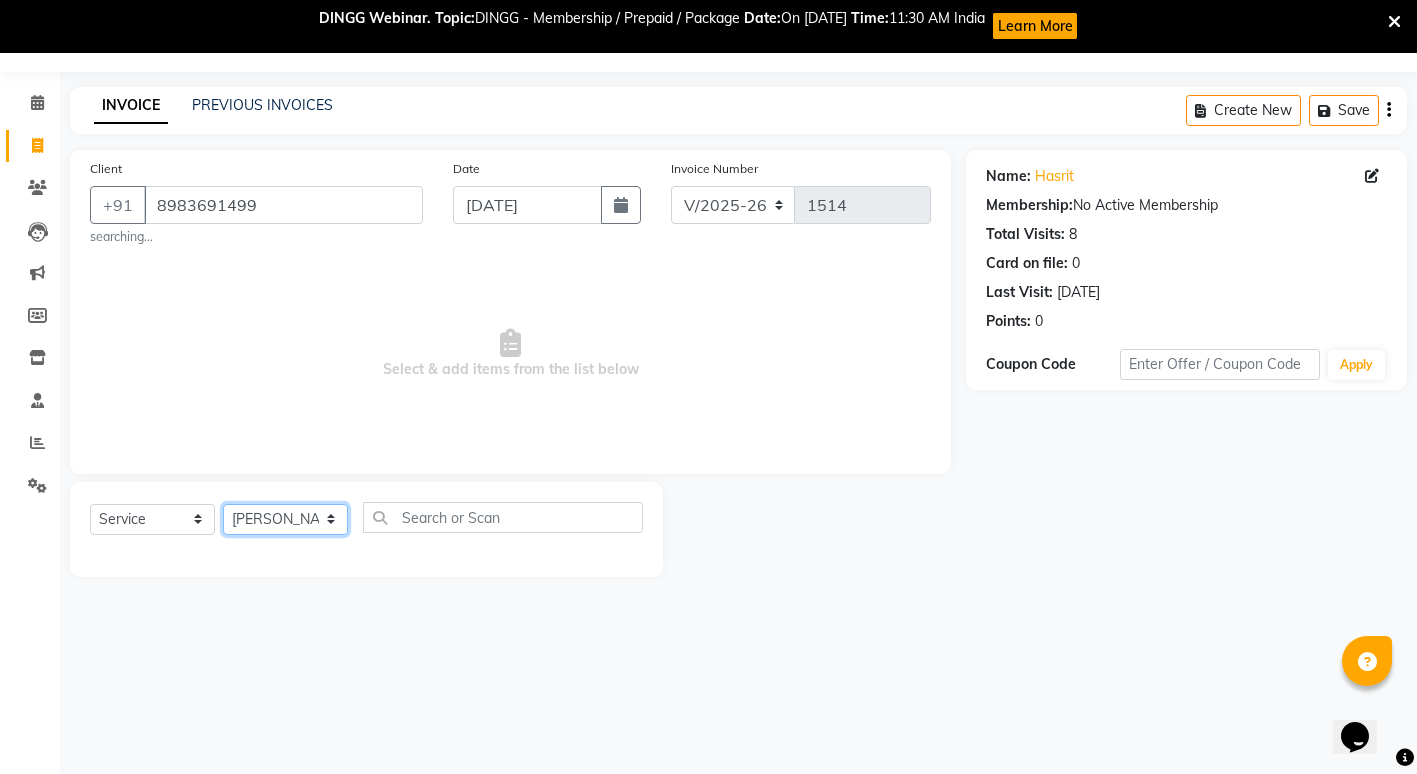 click on "Select Stylist ADMIN [PERSON_NAME] [PERSON_NAME] [PERSON_NAME] Gondia [PERSON_NAME] [PERSON_NAME] [PERSON_NAME] yewatkar [PERSON_NAME] [PERSON_NAME] [PERSON_NAME] (M) [PERSON_NAME]" 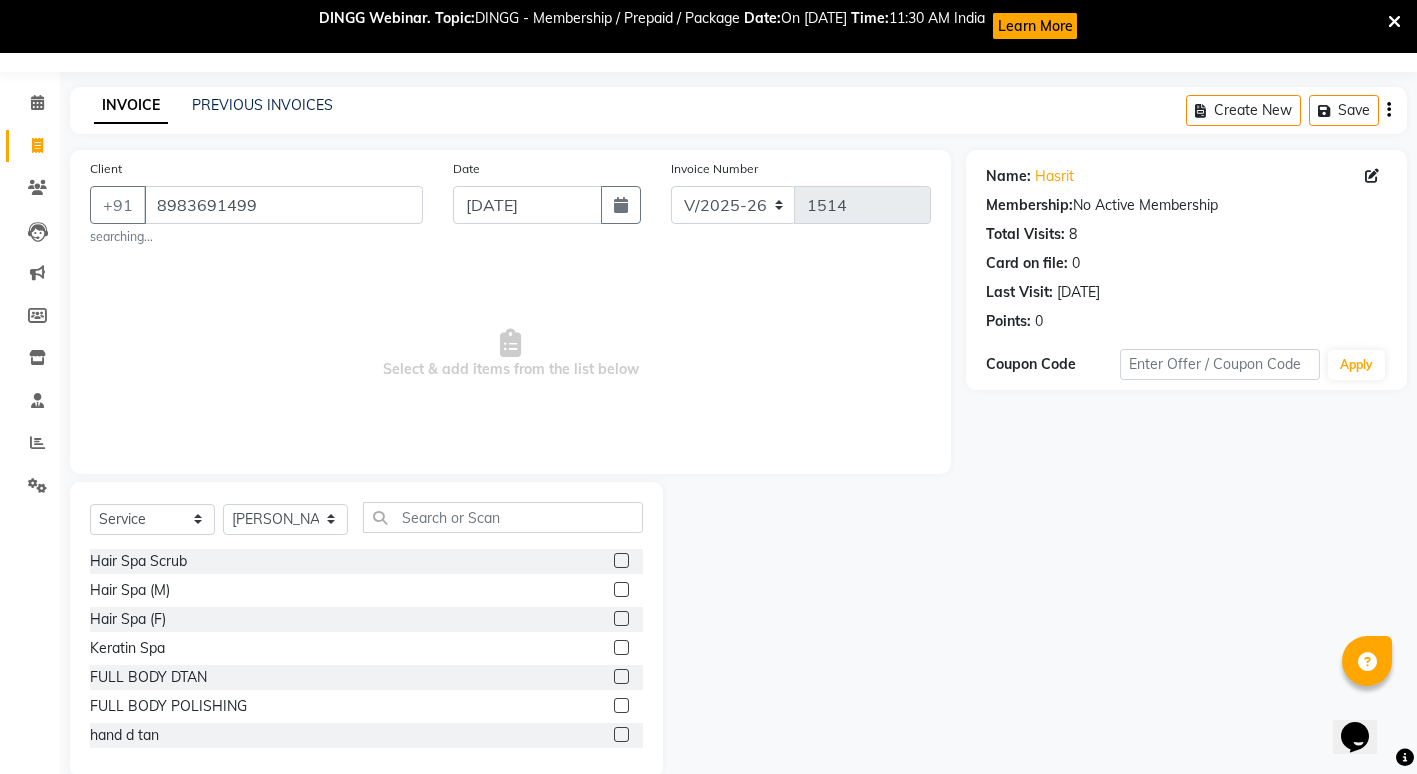 click on "Select  Service  Product  Membership  Package Voucher Prepaid Gift Card  Select Stylist ADMIN [PERSON_NAME] [PERSON_NAME] [PERSON_NAME] Gondia [PERSON_NAME] [PERSON_NAME] [PERSON_NAME] yewatkar [PERSON_NAME] [PERSON_NAME] [PERSON_NAME] (M) [PERSON_NAME] KURVE Hair Spa Scrub  Hair Spa (M)  Hair Spa (F)  Keratin Spa  FULL BODY DTAN  FULL BODY POLISHING  hand d tan  unde arms d tan  keratin copa cabana  chin  [MEDICAL_DATA] copa cabana  Hair Treatment  Hair Treatment Smartbond  Hair Smoothing  Hair Straightening  Hair Rebonding  Hair Keratin Cadiveu  Head Massage L  Hair Keratin Keramelon  Hair [MEDICAL_DATA] Keramelon  Scalp Advance (F)  Scalp Advance (M)  Brillare head Massage  Face Bleach  Reflexology (U lux) 1400  Face D-Tan  Face Clean Up  Facial Actiblend  Glass Facial Mask  Signature Facial  Deluxe Facial  Luxury Facial  Magical Facial  Premium Facial  Royal Treatment  Skinora Age Control F Treatment ( Snow Algae&Saffron)  Skinora Calming Treatment (Avacado & Oat)  Skinora Hydra Treatment (Butter&Coconut Milk)" 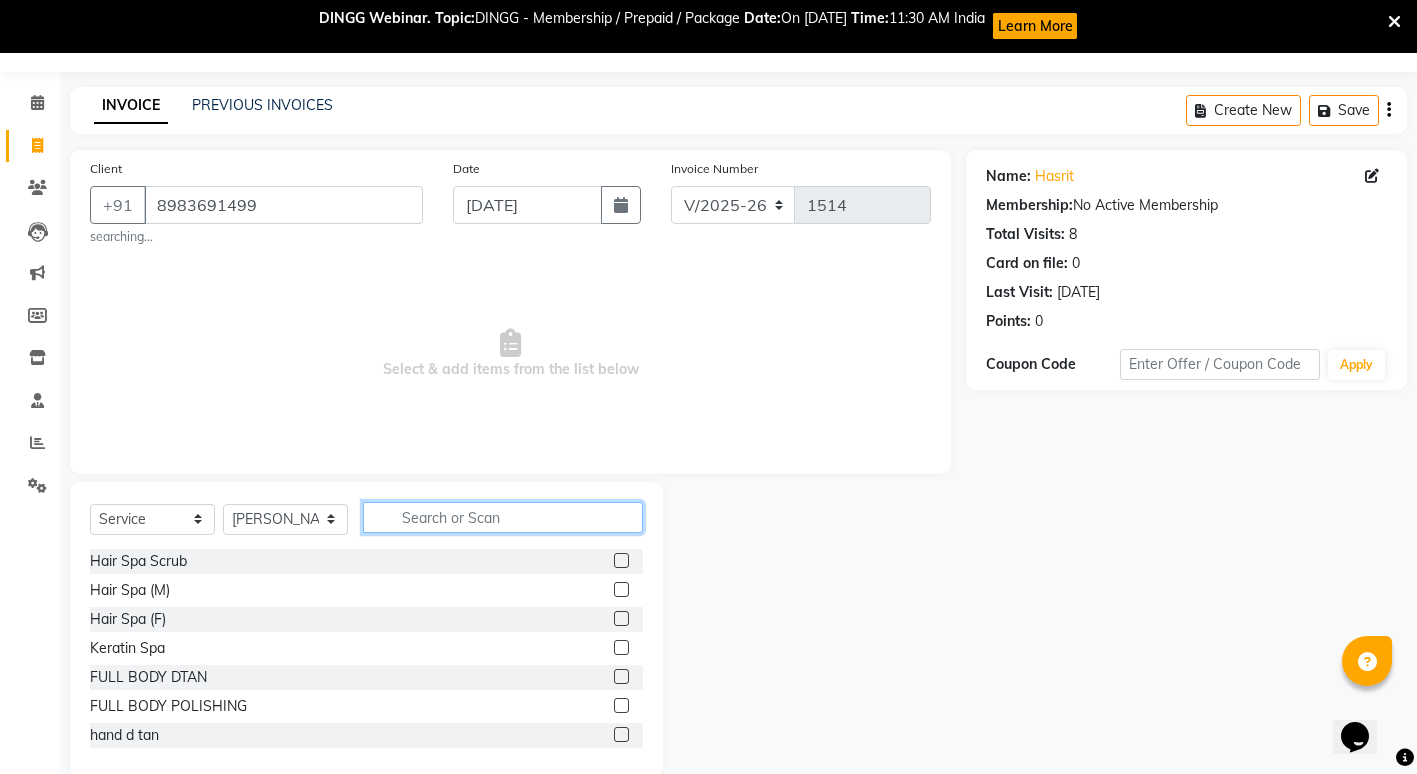 click 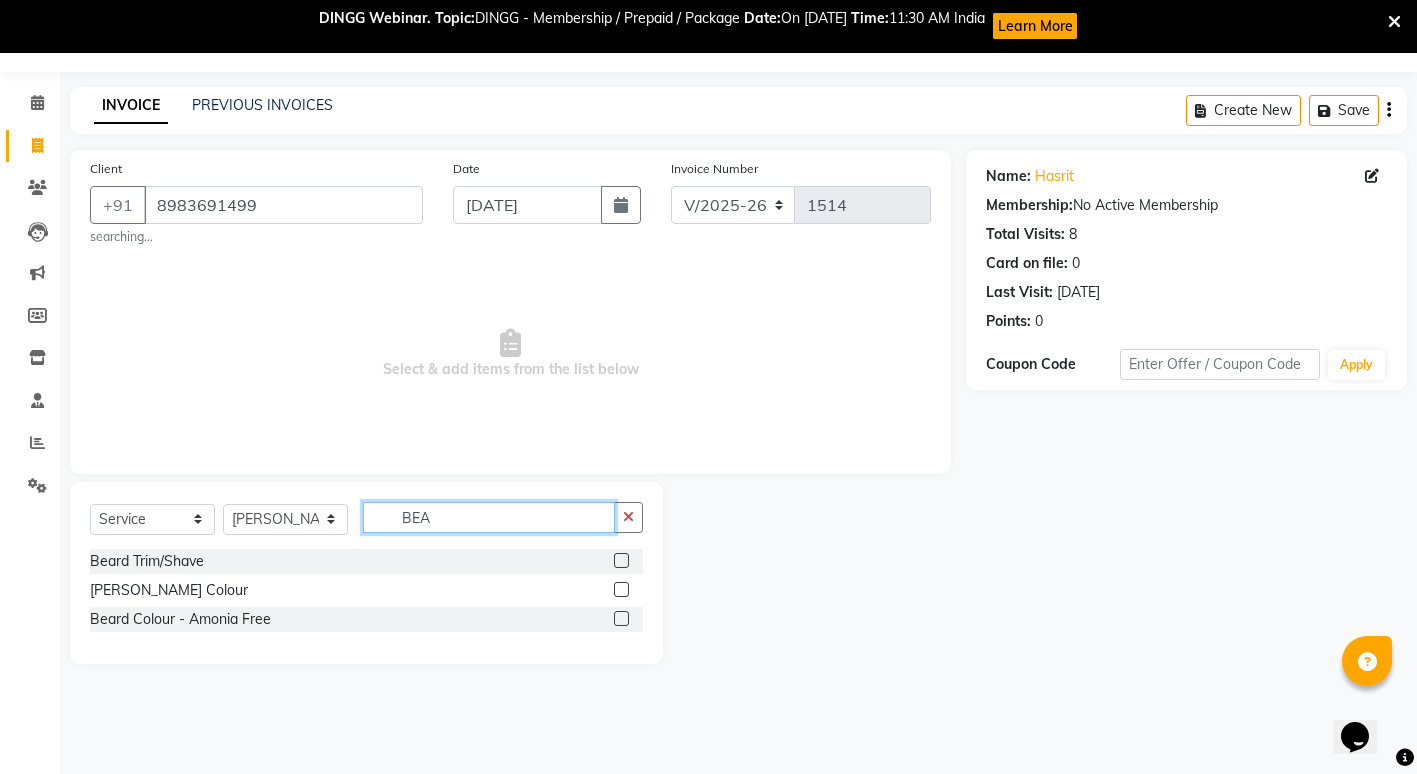 type on "BEA" 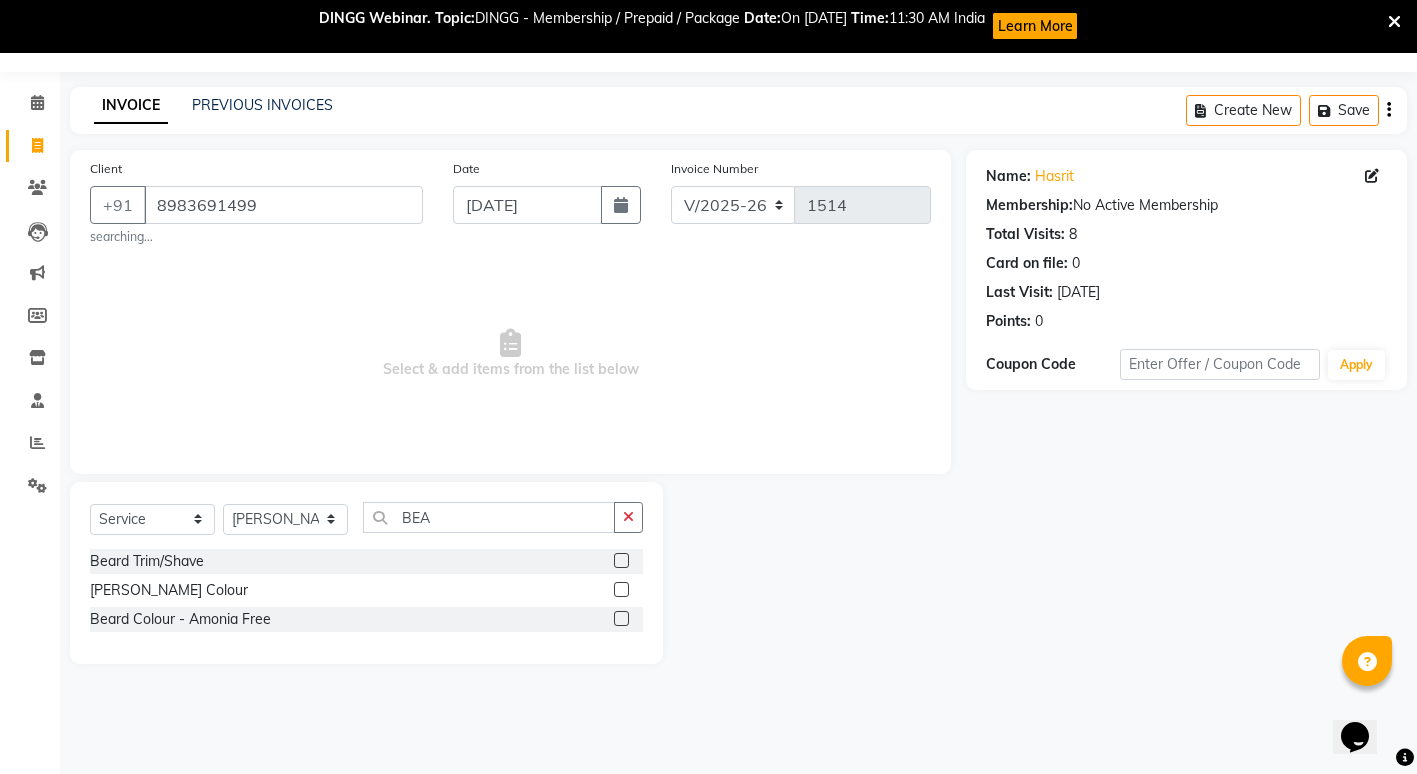 click 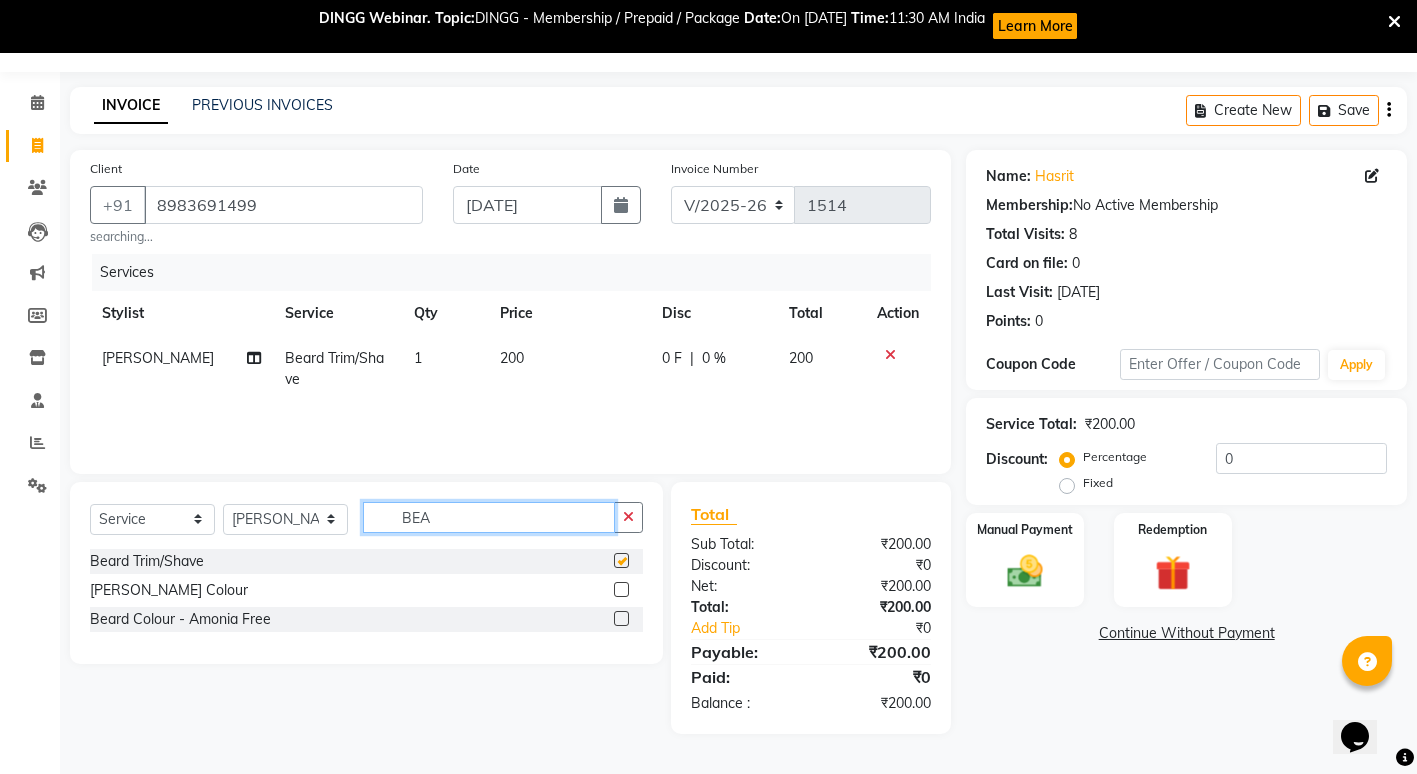 click on "BEA" 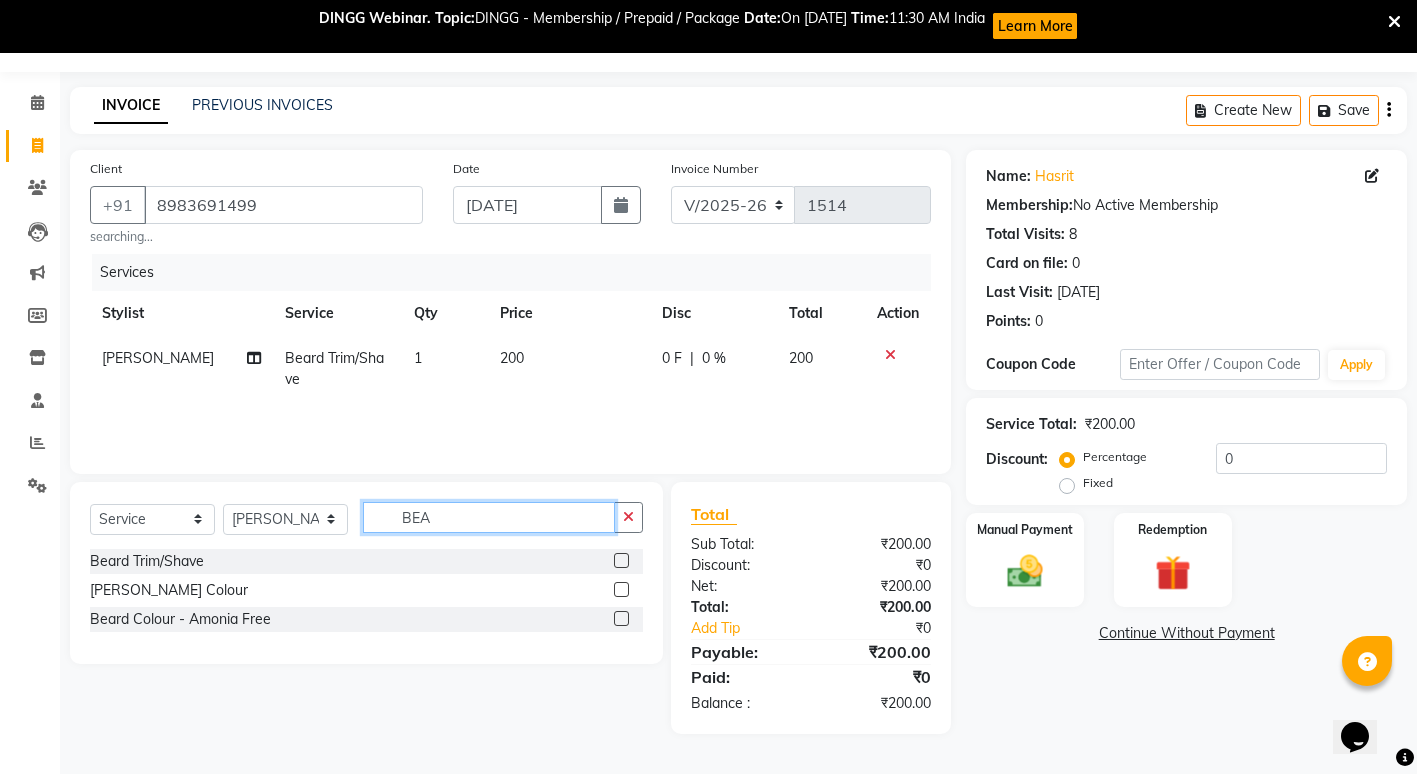 checkbox on "false" 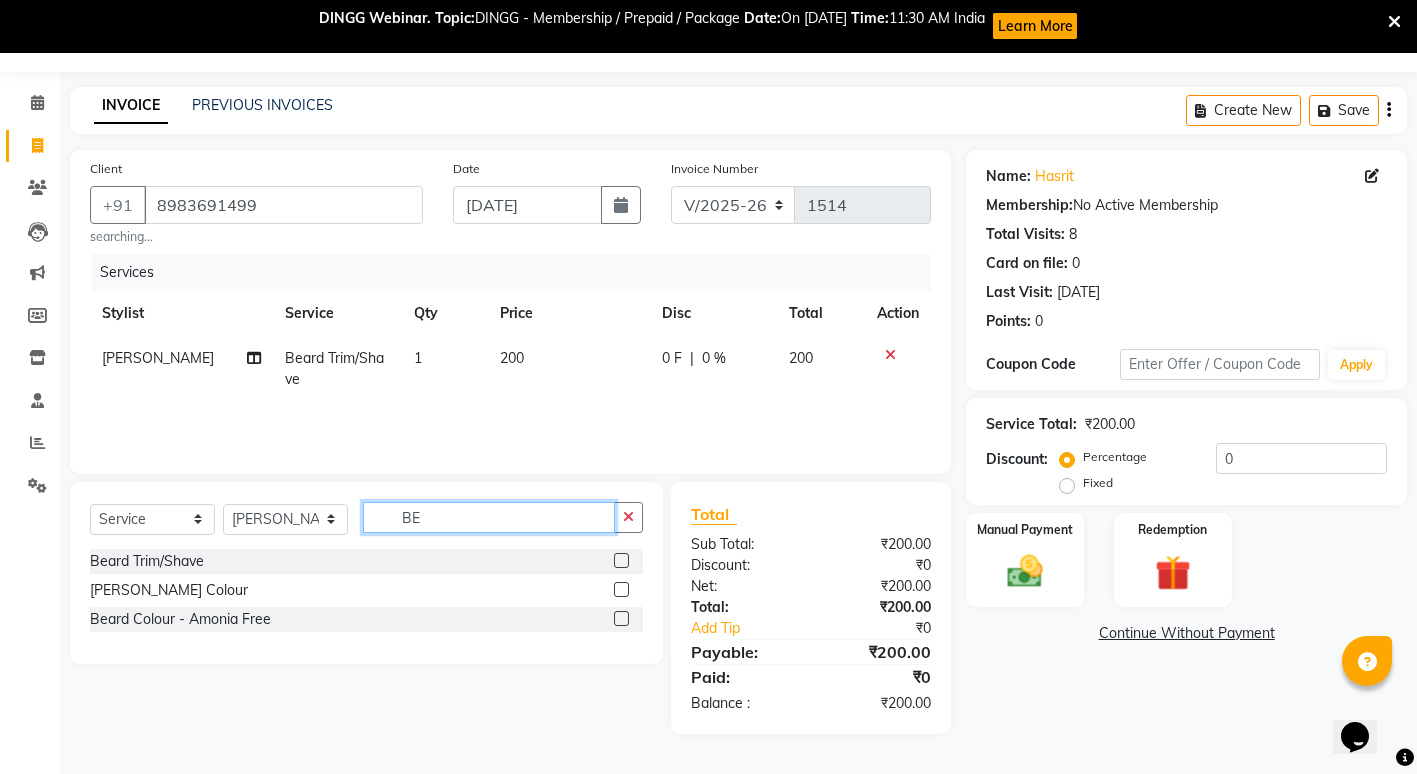type on "B" 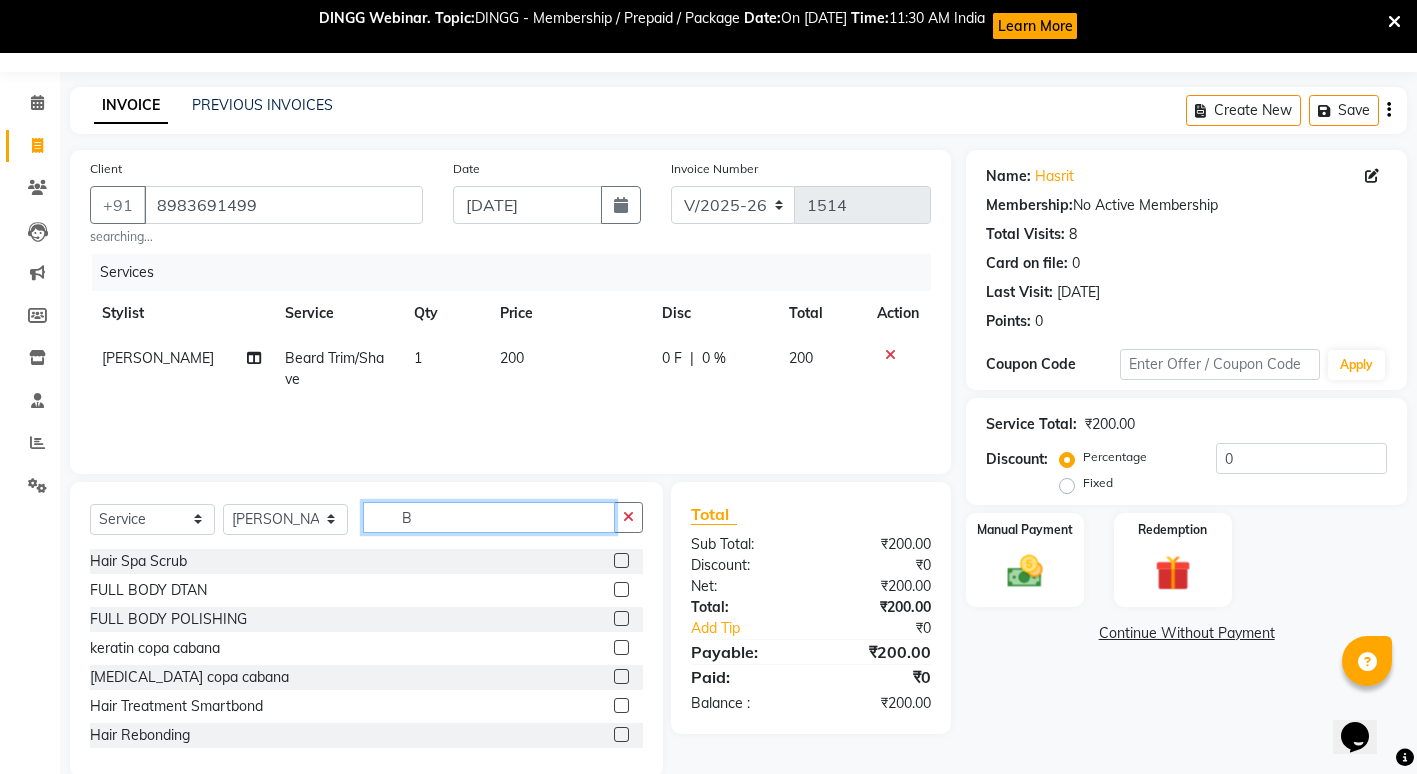 click on "B" 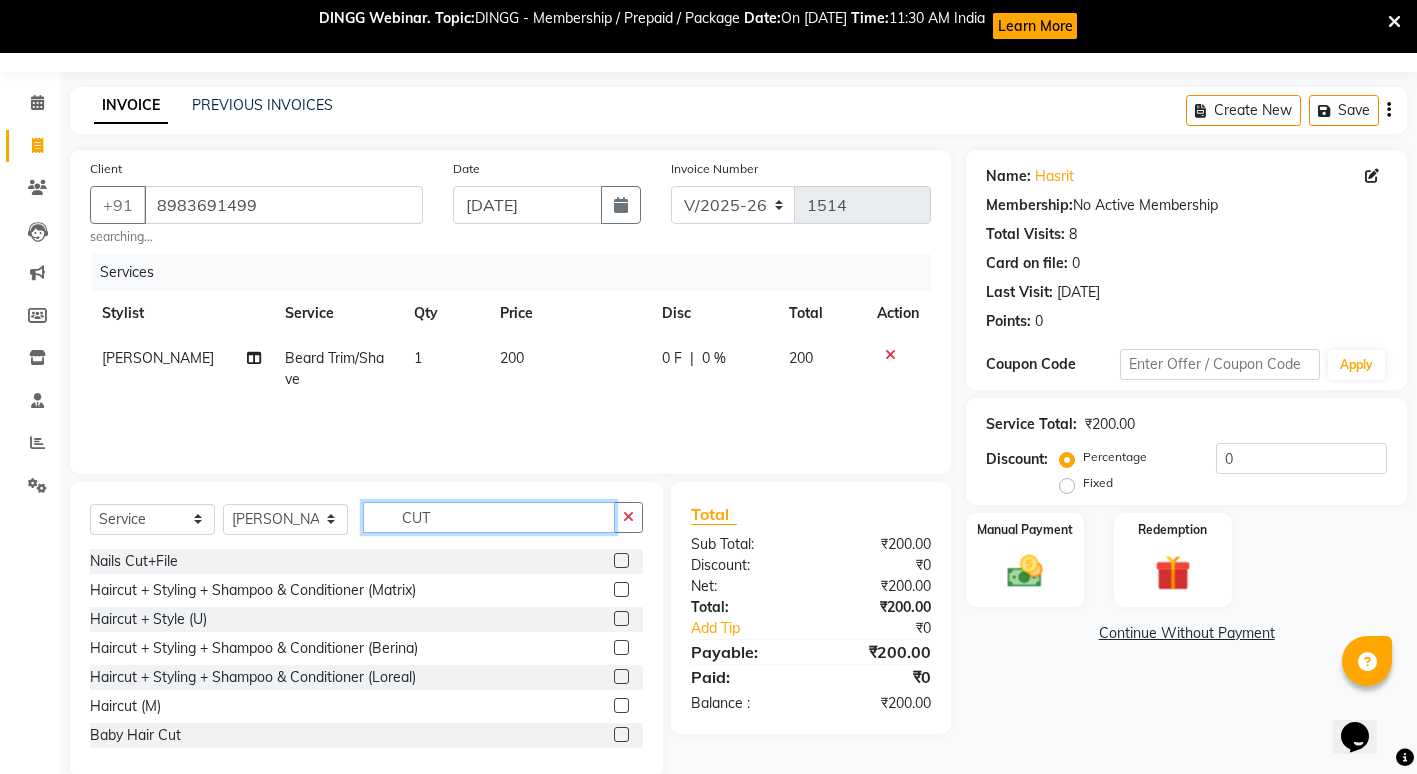 scroll, scrollTop: 0, scrollLeft: 0, axis: both 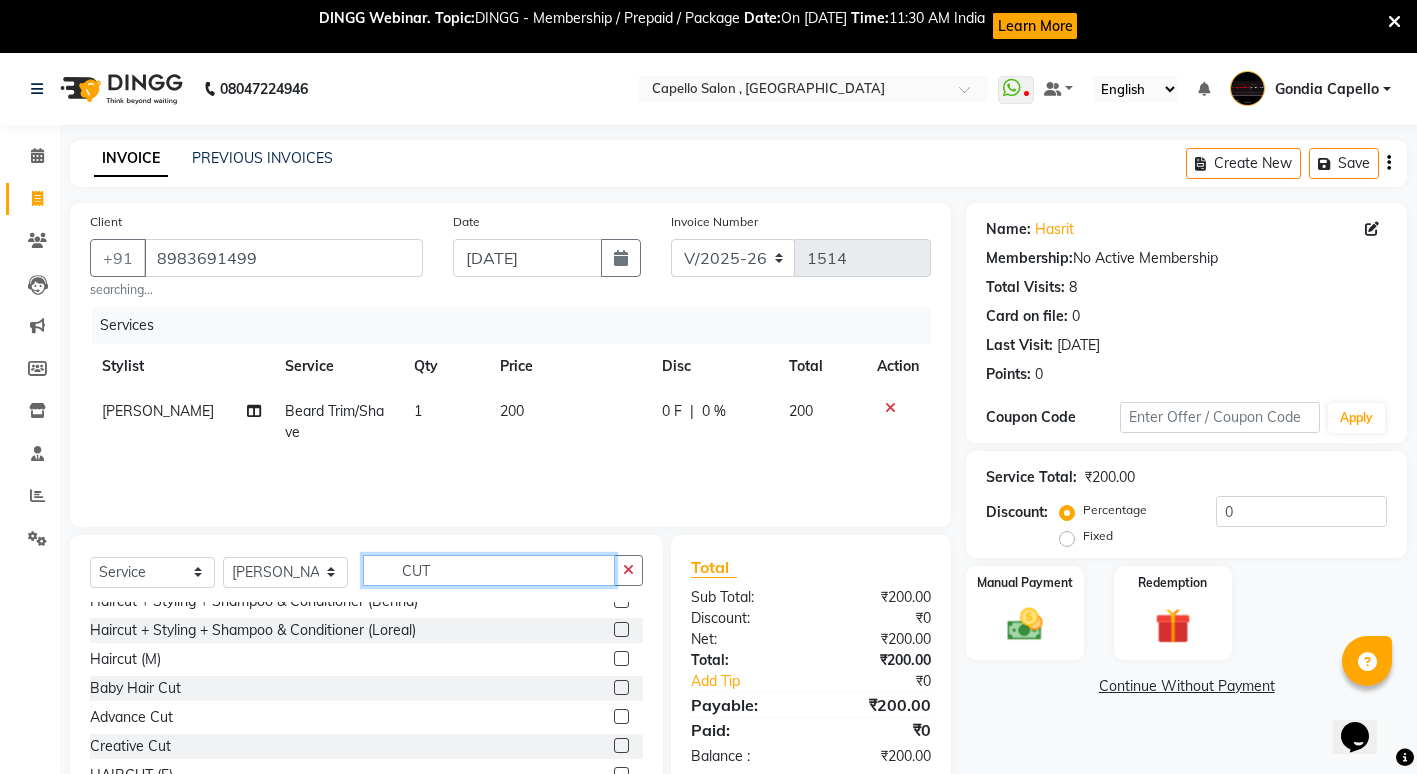 type on "CUT" 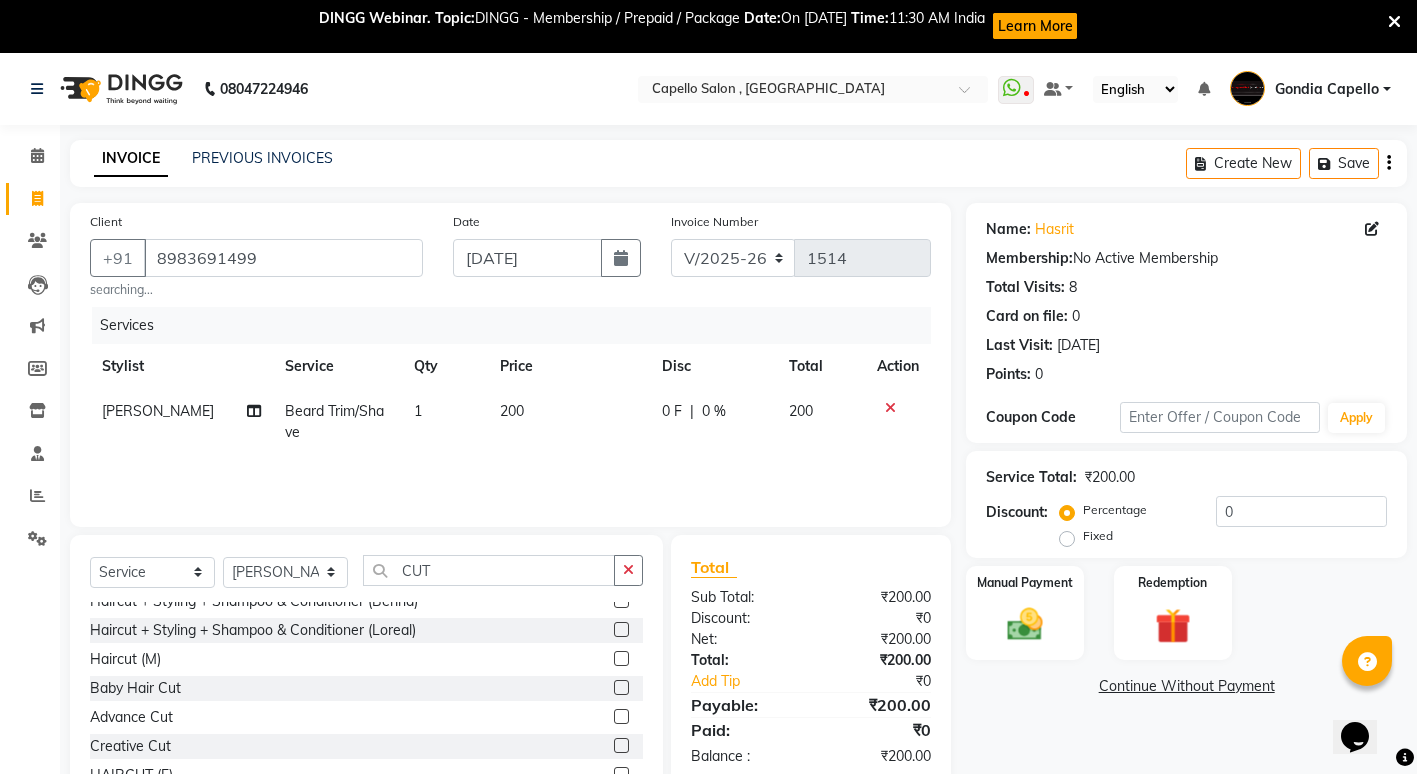 click 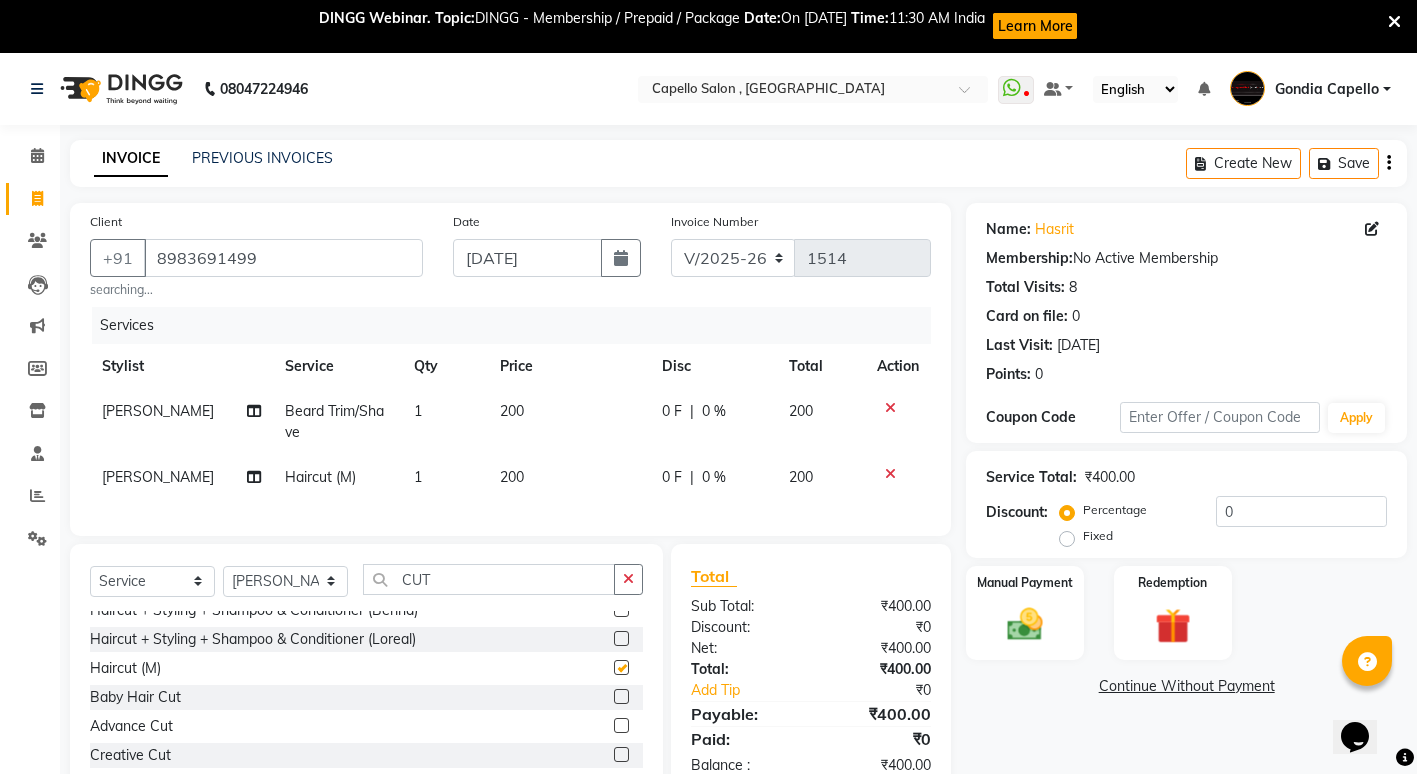 checkbox on "false" 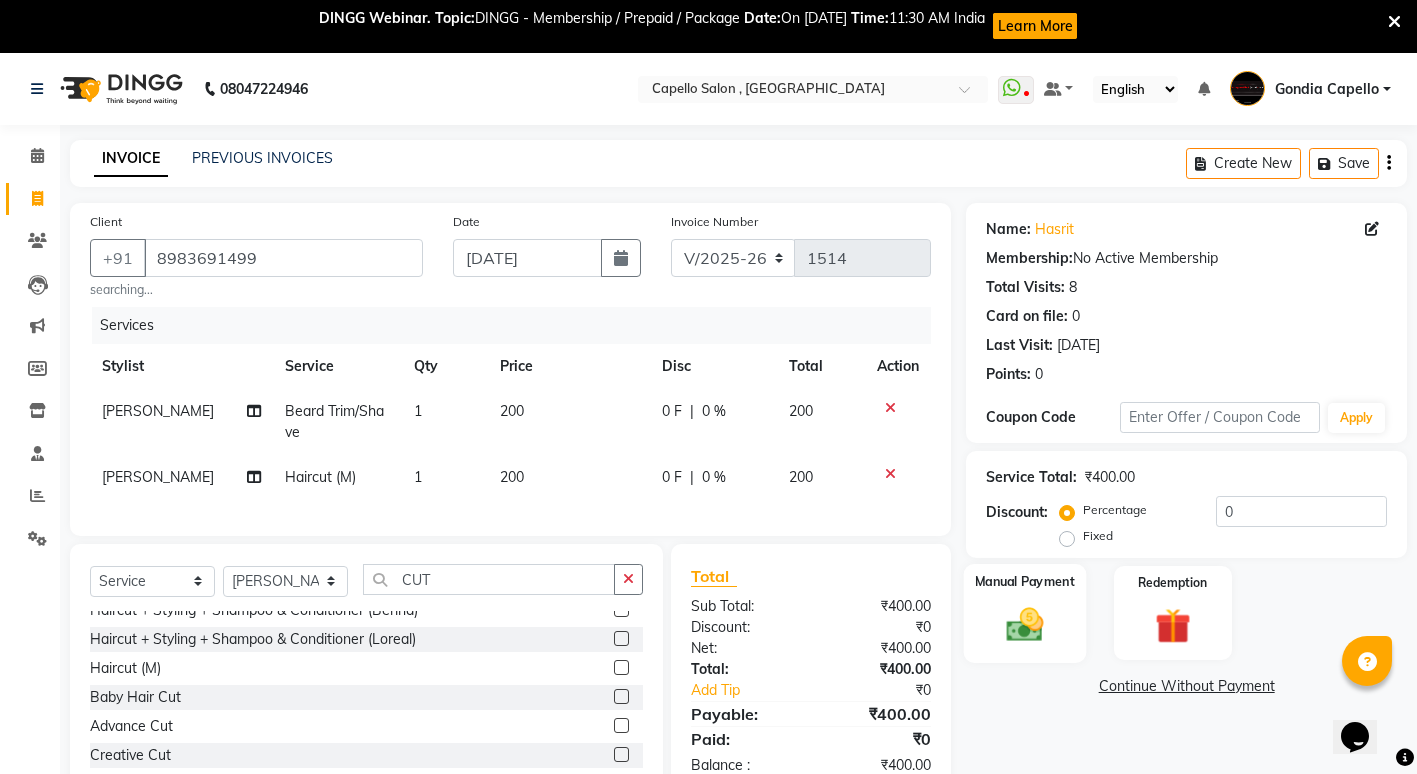 click on "Manual Payment" 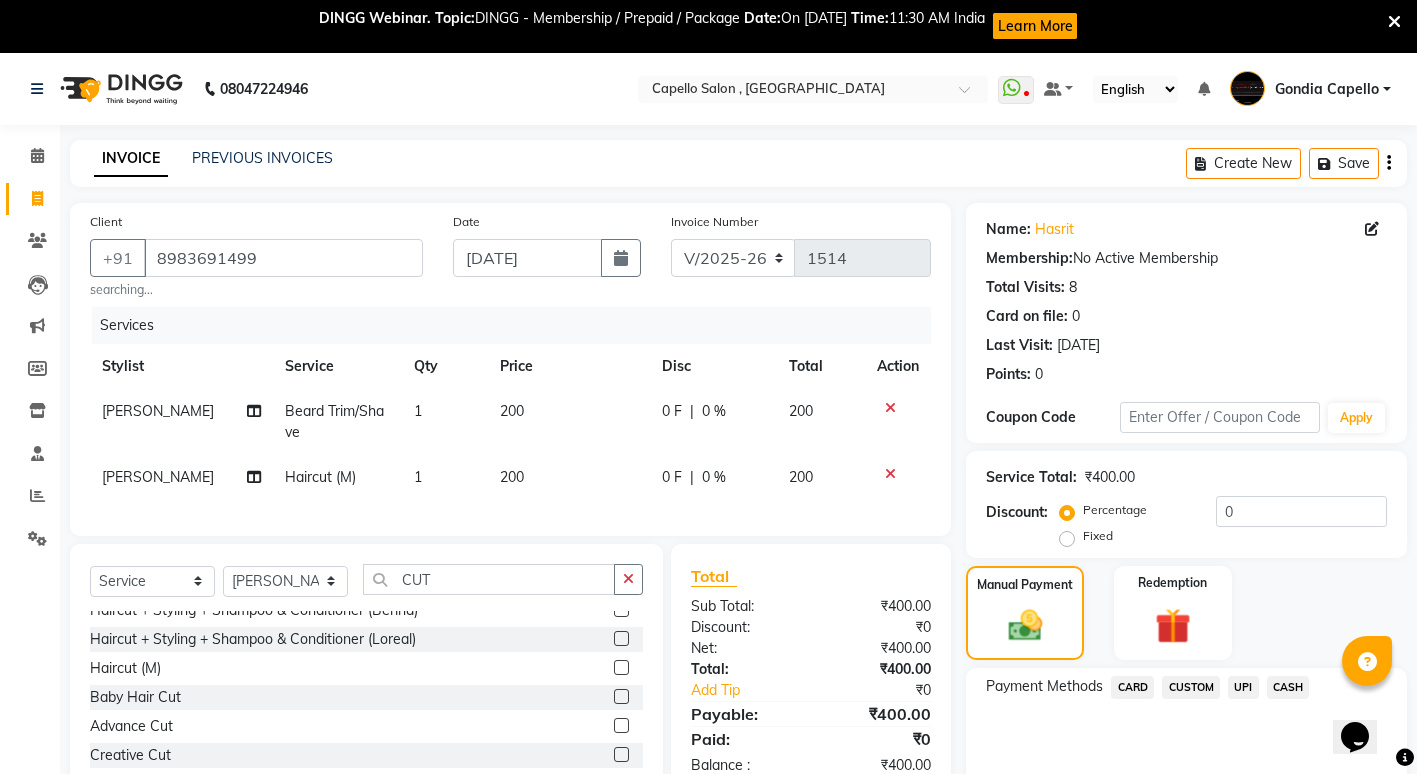 click on "CASH" 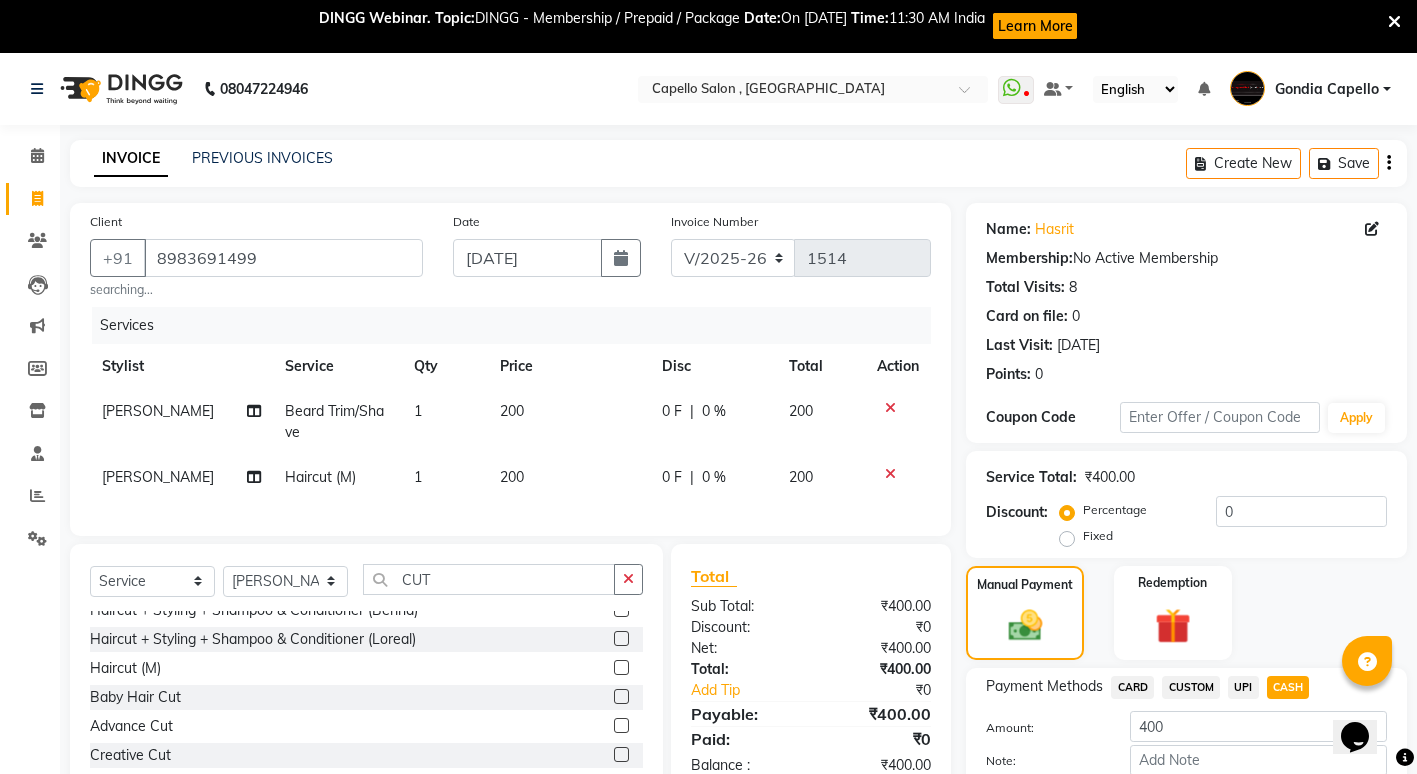 scroll, scrollTop: 114, scrollLeft: 0, axis: vertical 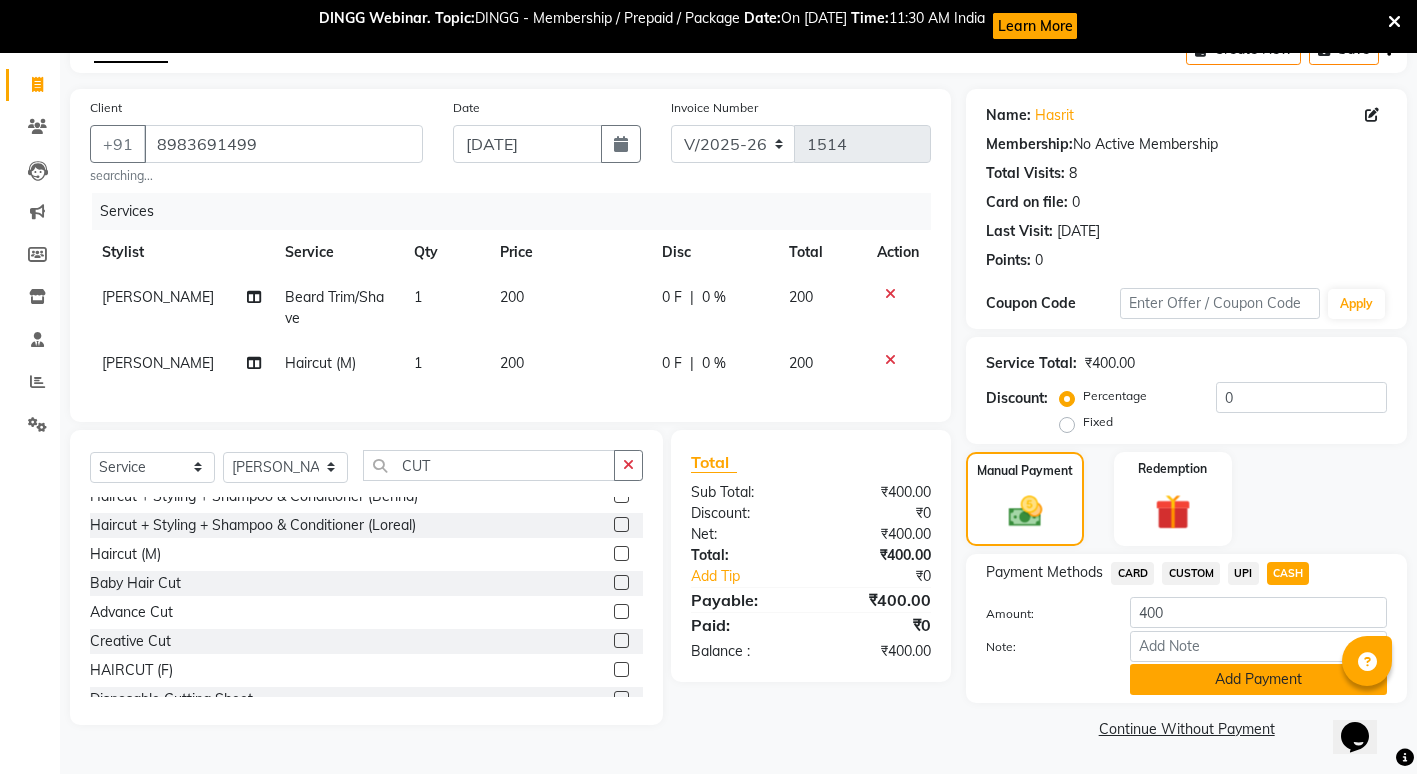 click on "Add Payment" 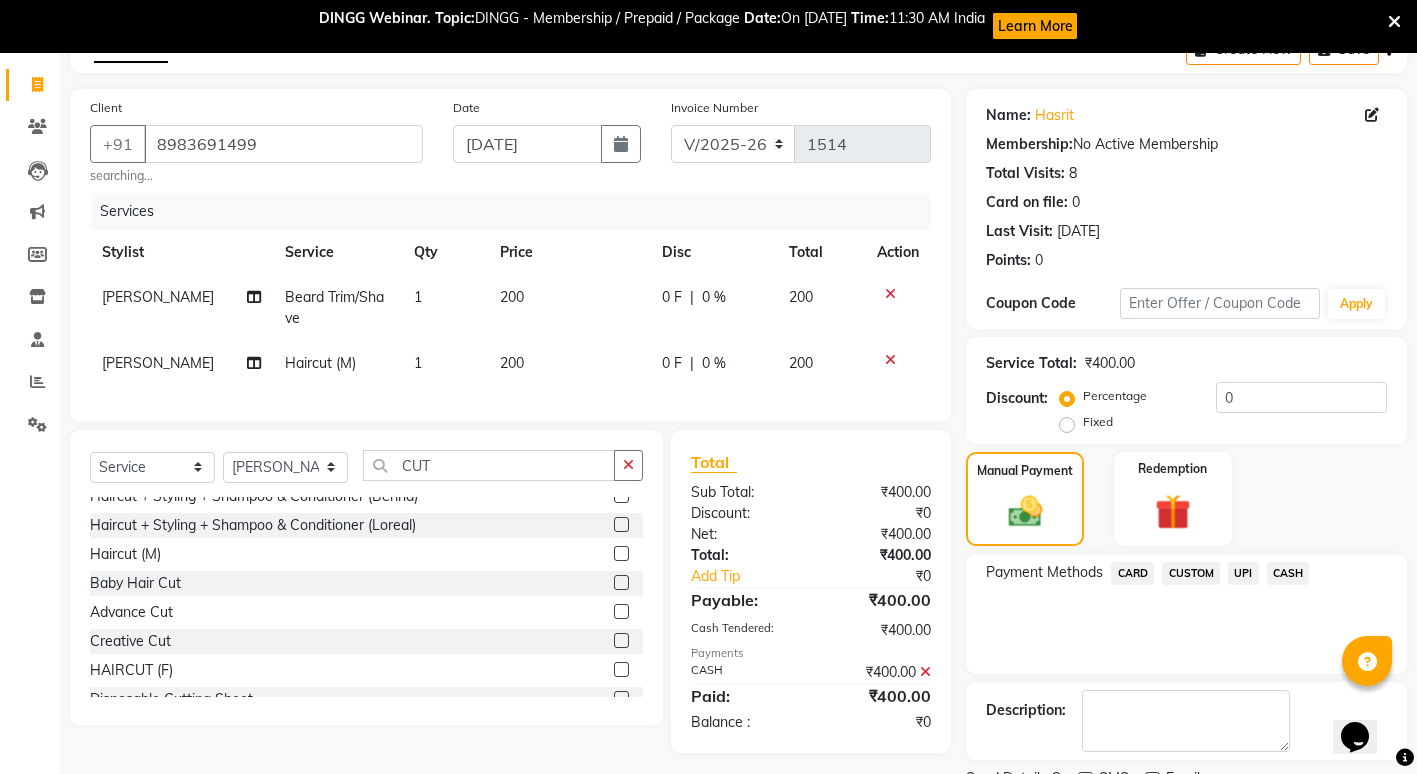 scroll, scrollTop: 198, scrollLeft: 0, axis: vertical 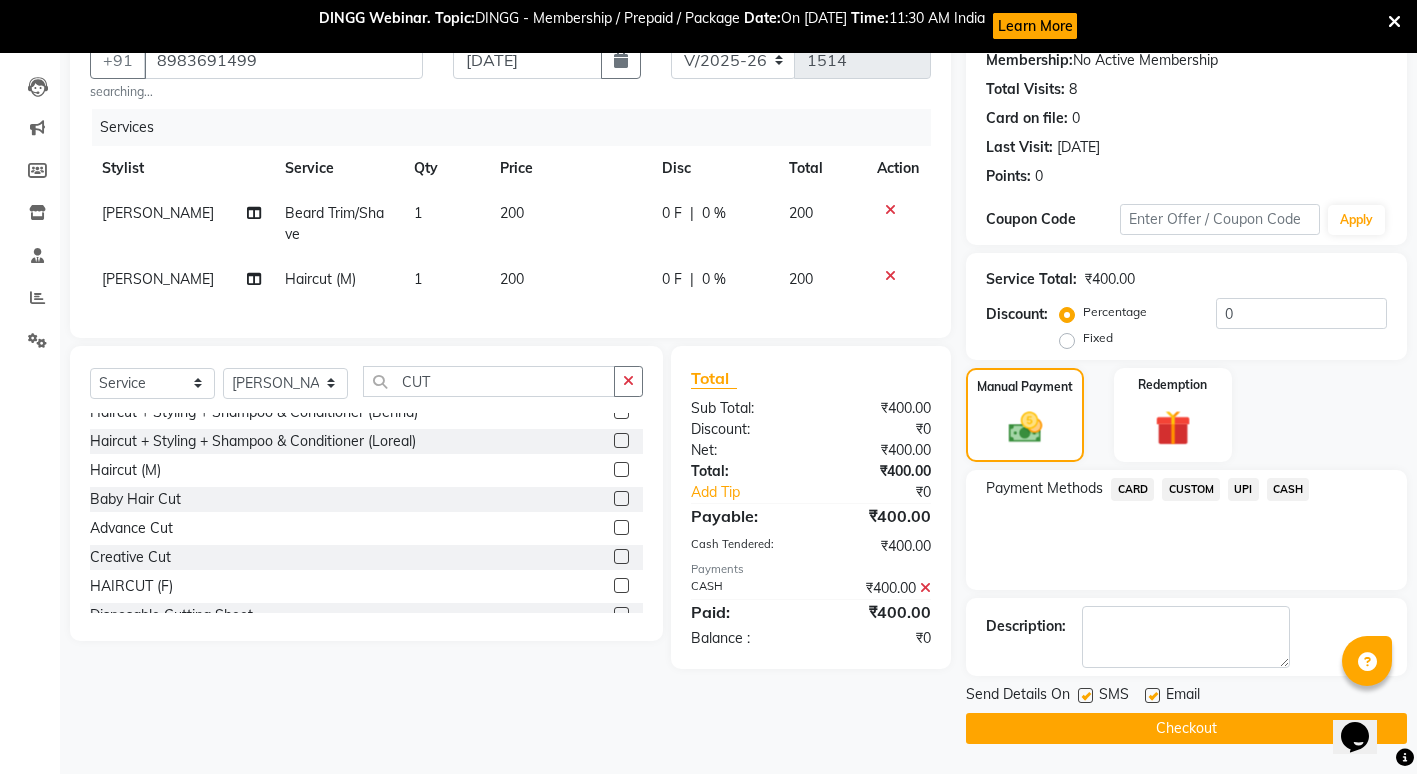 click on "Checkout" 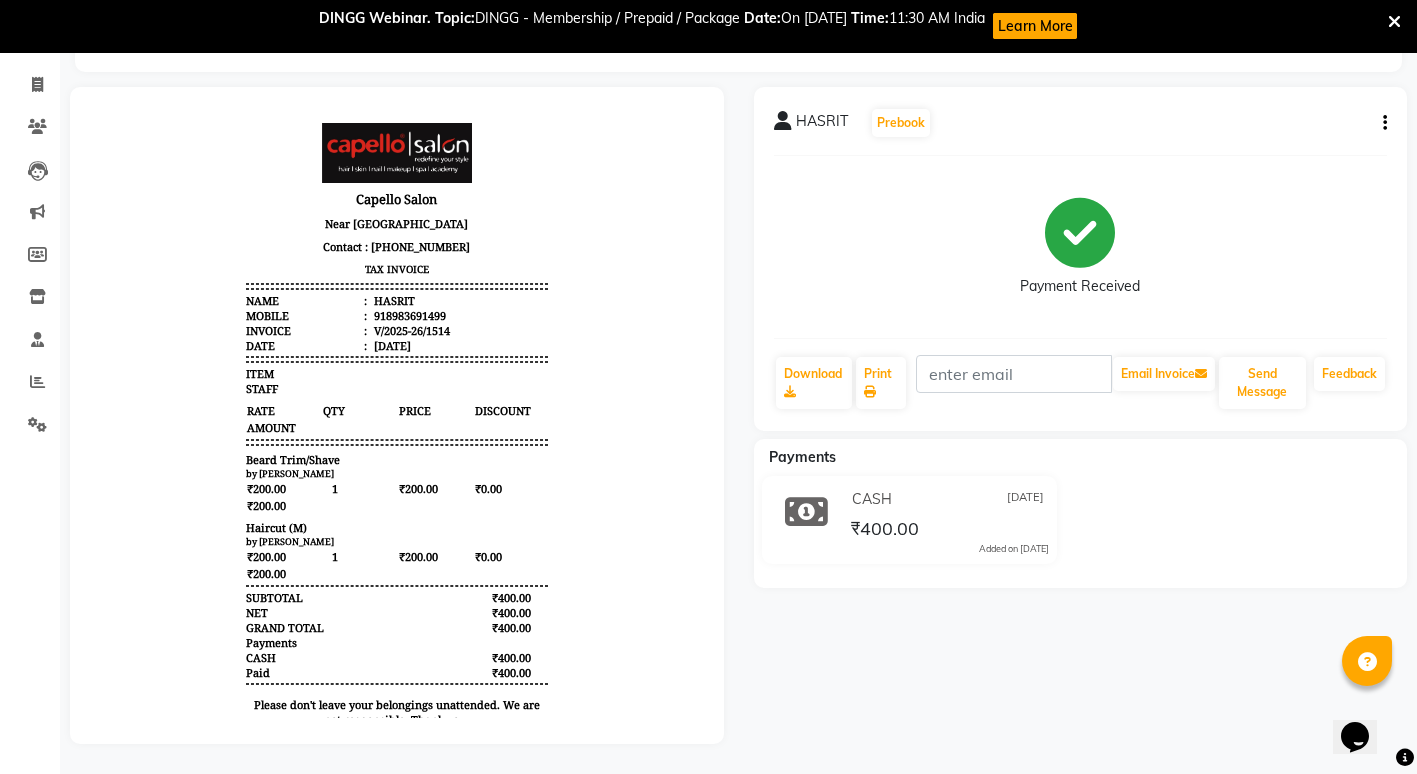 scroll, scrollTop: 0, scrollLeft: 0, axis: both 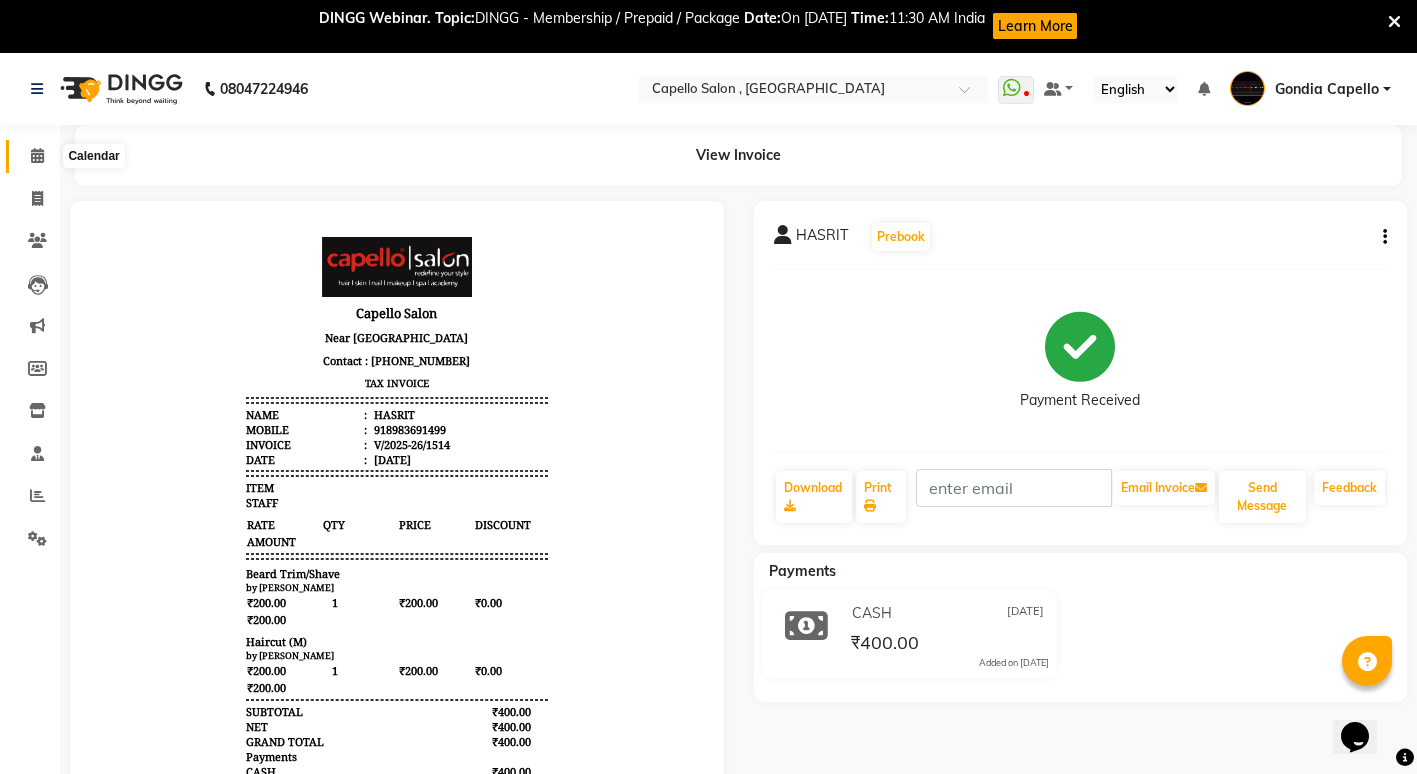 click 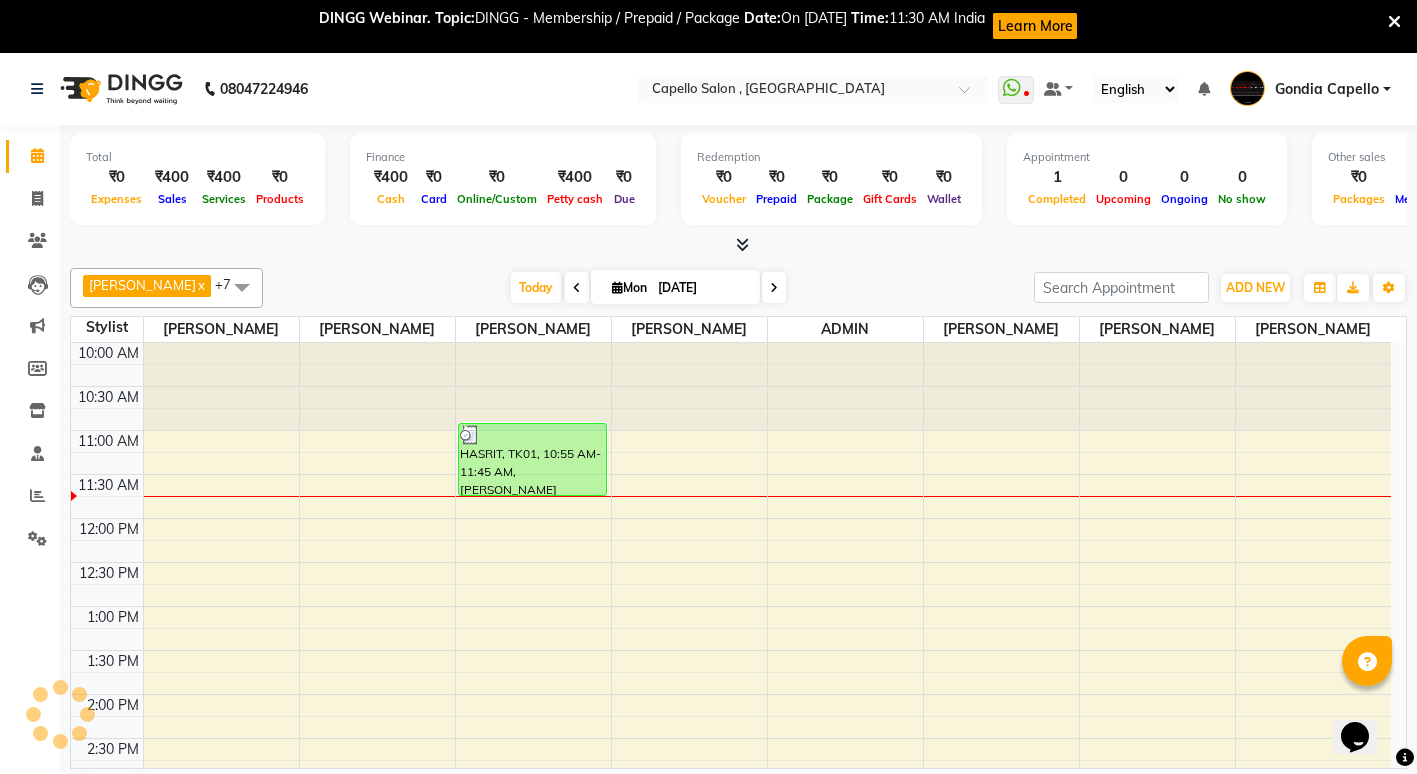 scroll, scrollTop: 0, scrollLeft: 0, axis: both 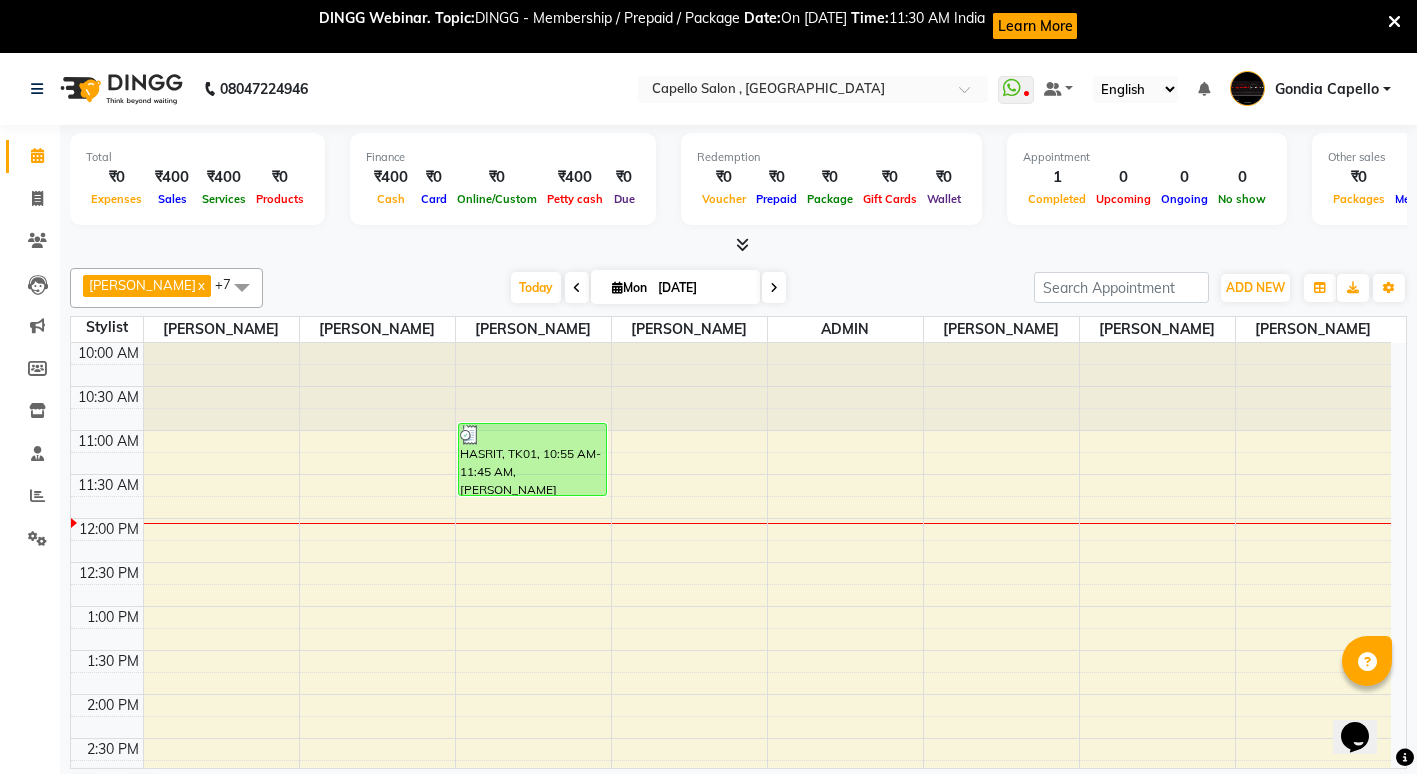 click on "08047224946 Select Location × Capello Salon , Gondia  WhatsApp Status  ✕ Status:  Disconnected Most Recent Message: [DATE]     08:45 PM Recent Service Activity: [DATE]     08:54 PM  08047224946 Whatsapp Settings Default Panel My Panel English ENGLISH Español العربية मराठी हिंदी ગુજરાતી தமிழ் 中文 Notifications nothing to show Gondia Capello Manage Profile Change Password Sign out  Version:3.15.4  ☀ Capello Salon , Gondia  Calendar  Invoice  Clients  Leads   Marketing  Members  Inventory  Staff  Reports  Settings Completed InProgress Upcoming Dropped Tentative Check-In Confirm Bookings Generate Report Segments Page Builder Total  ₹0  Expenses ₹400  Sales ₹400  Services ₹0  Products Finance  ₹400  Cash ₹0  Card ₹0  Online/Custom ₹400 [PERSON_NAME] cash ₹0 Due  Redemption  ₹0 Voucher ₹0 Prepaid ₹0 Package ₹0  Gift Cards ₹0  Wallet  Appointment  1 Completed 0 Upcoming 0 Ongoing 0 No show  Other sales  ₹0  ₹0" at bounding box center (708, 387) 